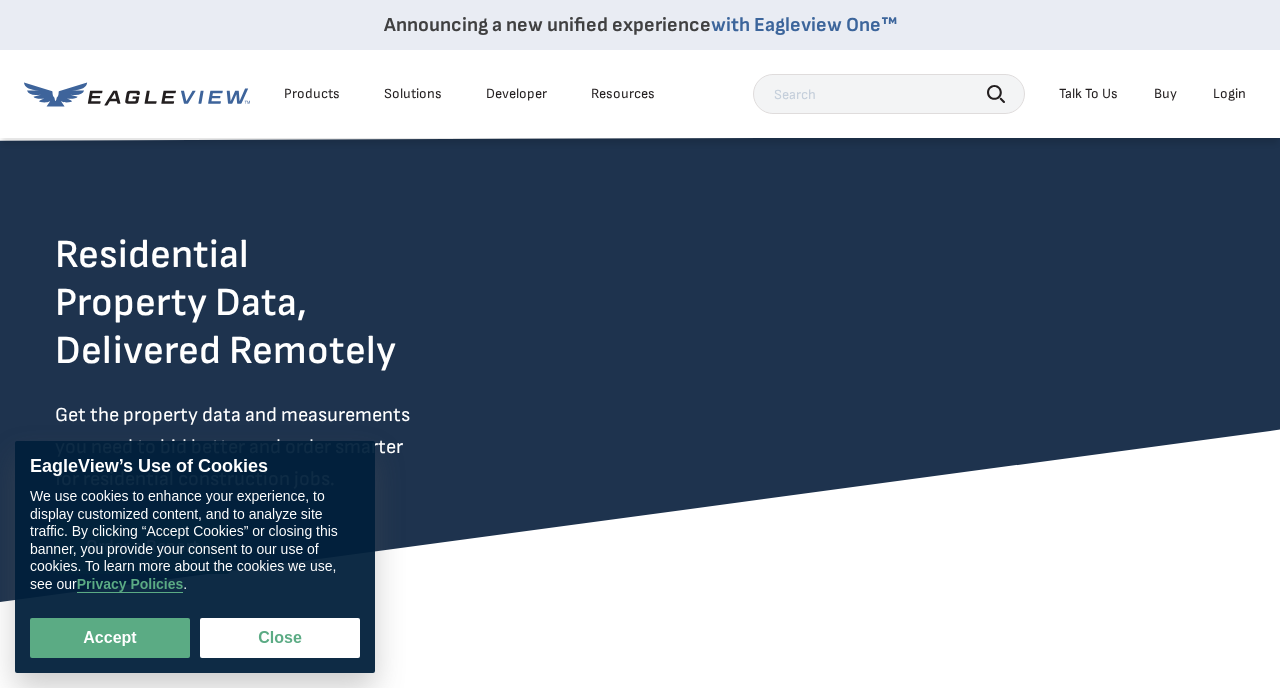 scroll, scrollTop: 0, scrollLeft: 0, axis: both 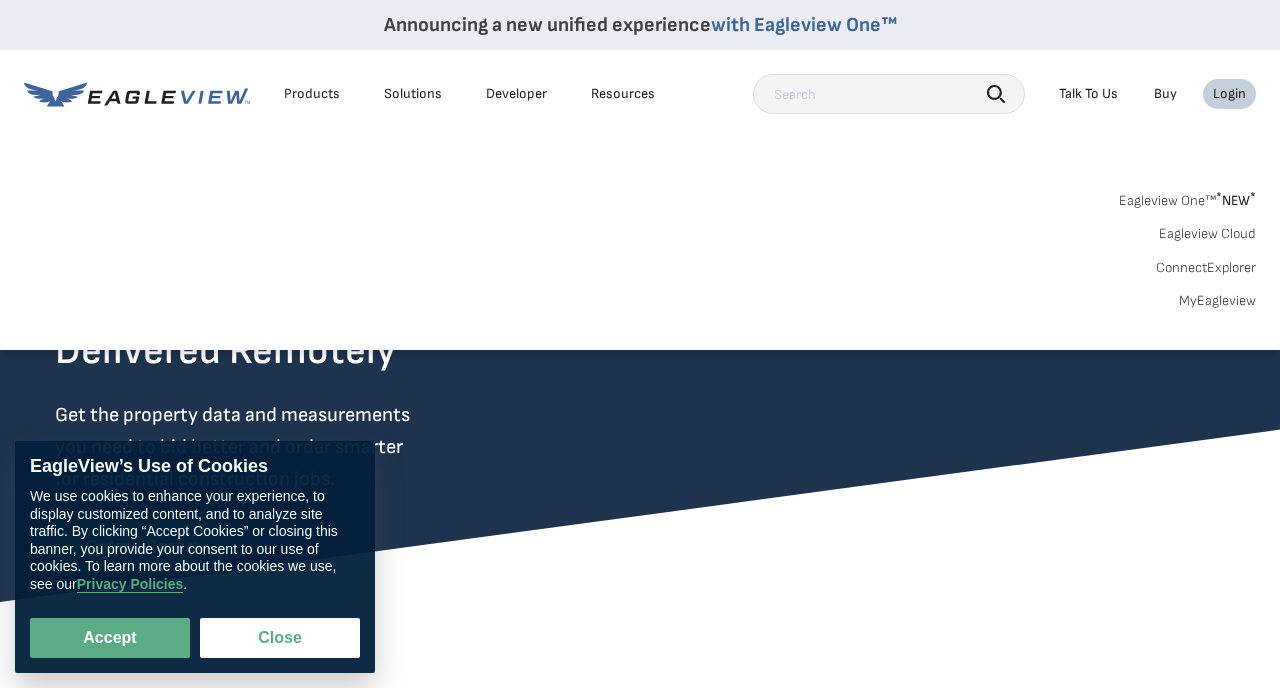 click on "MyEagleview" at bounding box center (1217, 301) 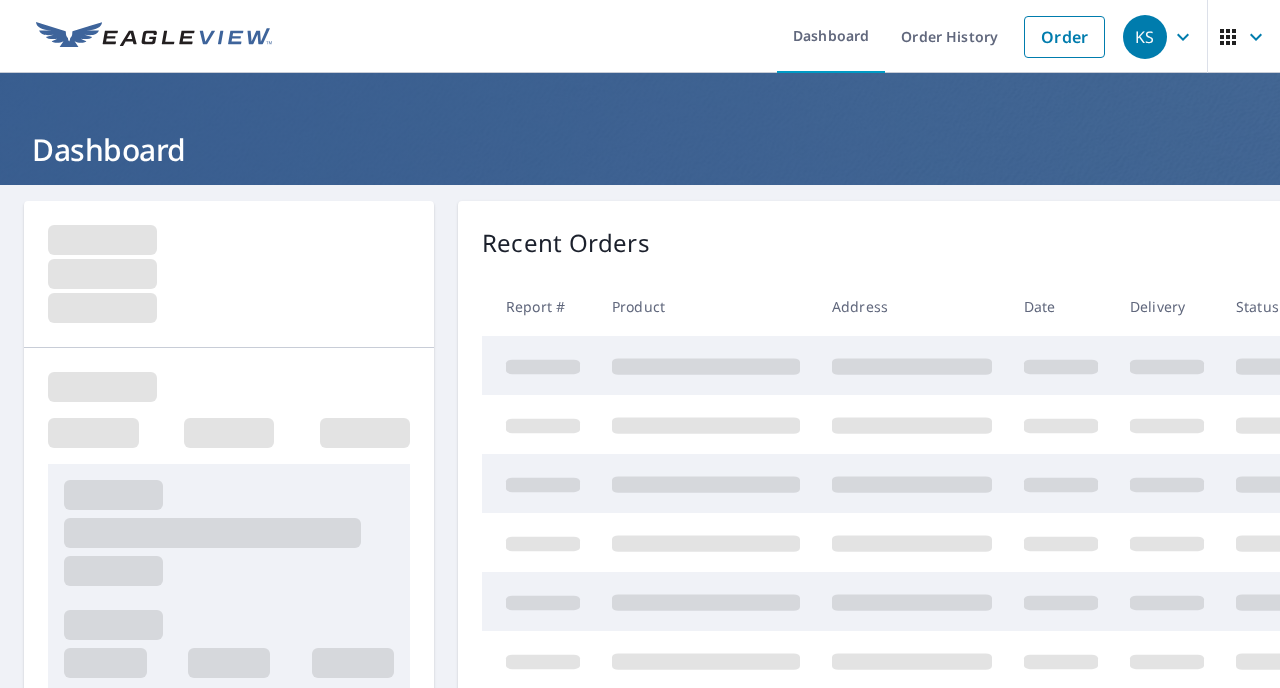 scroll, scrollTop: 0, scrollLeft: 0, axis: both 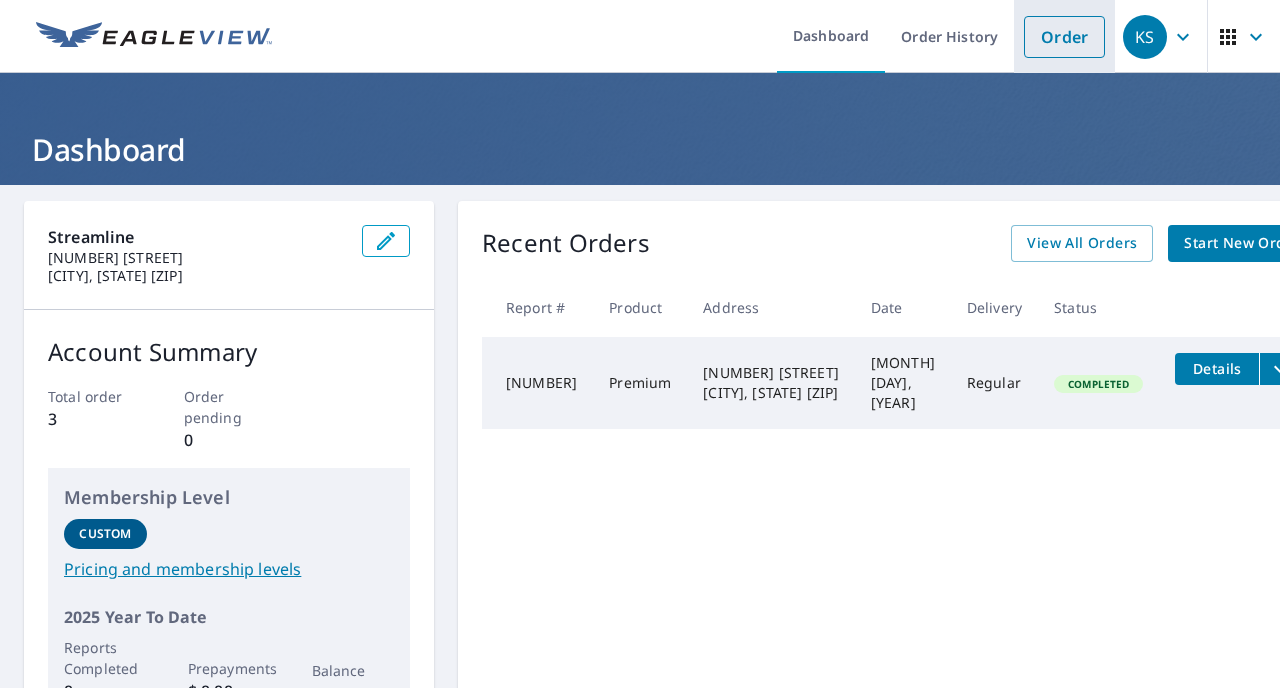 click on "Order" at bounding box center [1064, 37] 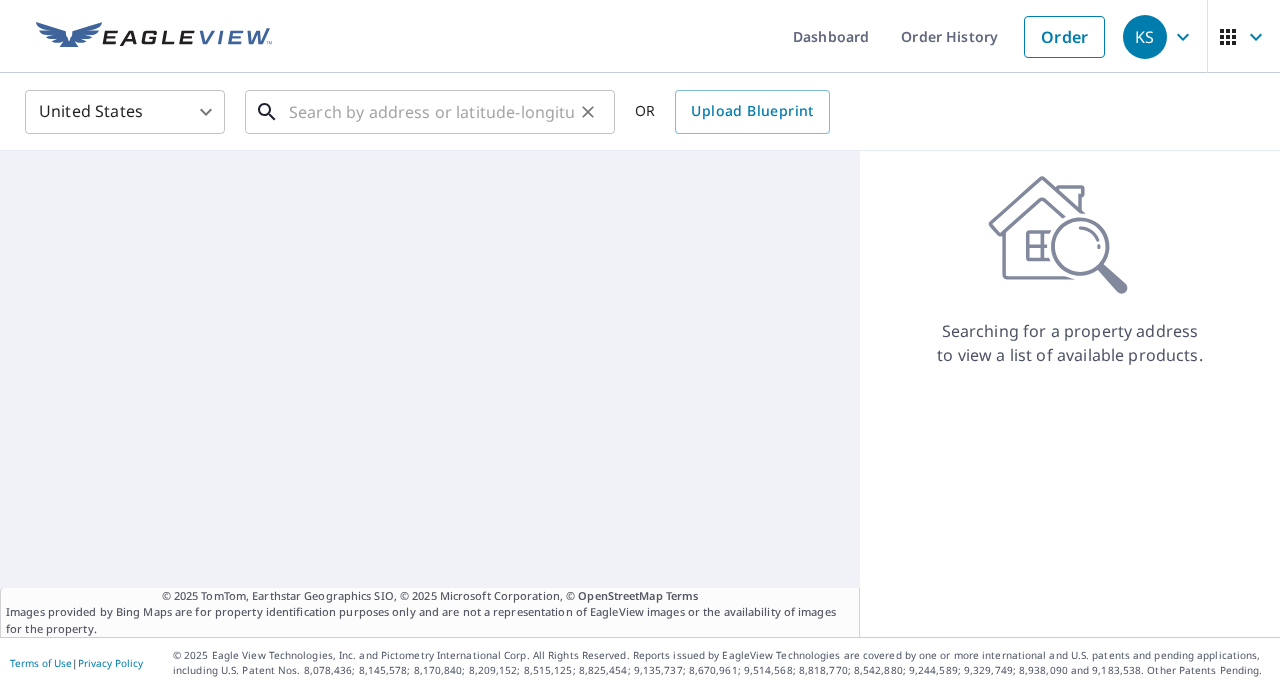 click at bounding box center [431, 112] 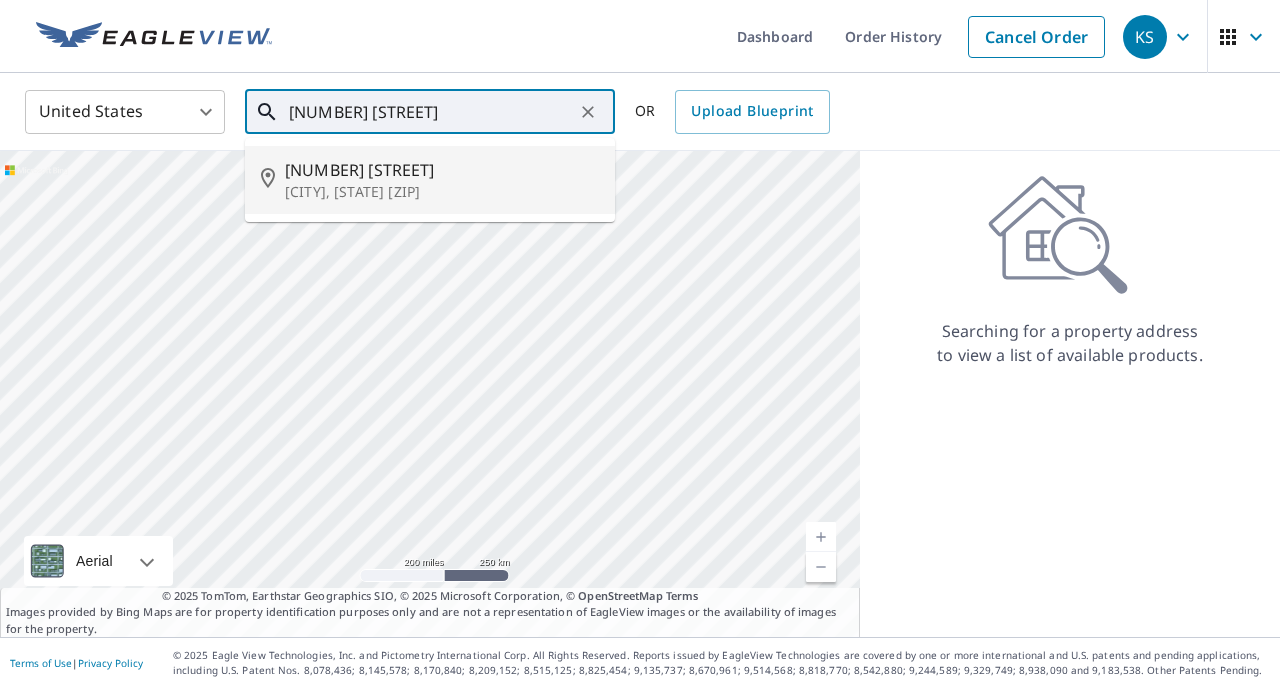 click on "[CITY], [STATE] [POSTAL_CODE]" at bounding box center (442, 192) 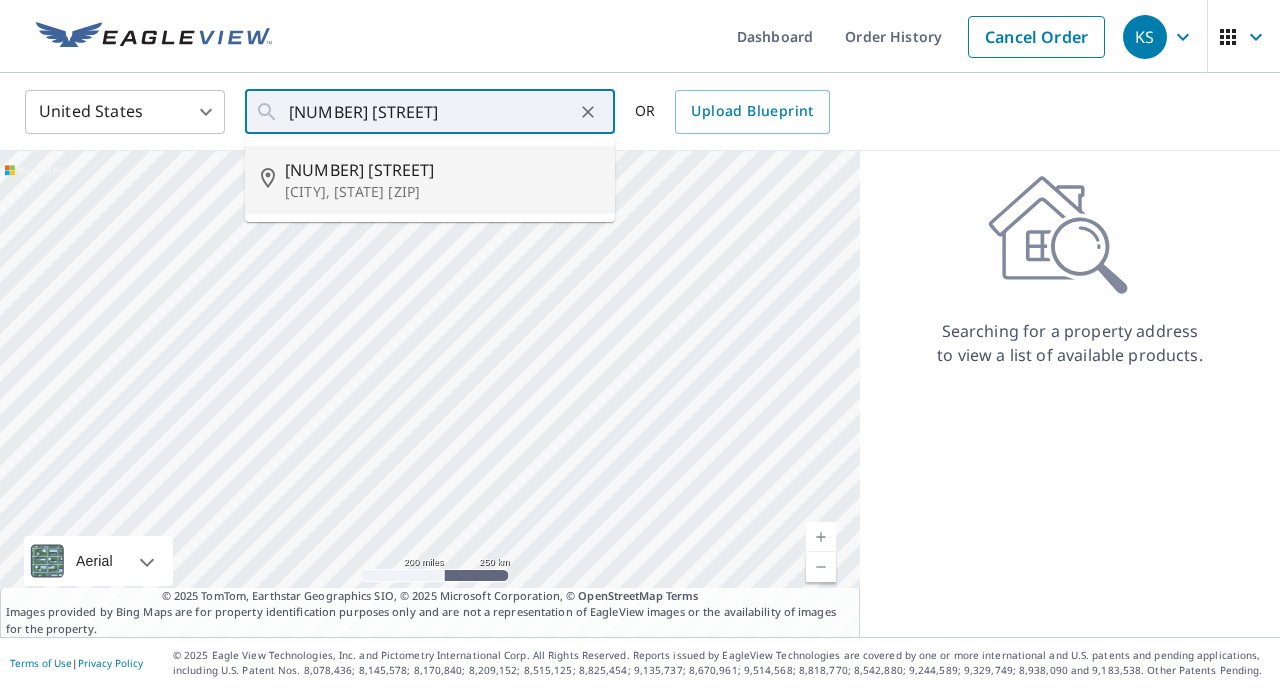 type on "[NUMBER] [STREET] [LAST] [STREET] [CITY], [STATE] [POSTAL_CODE]" 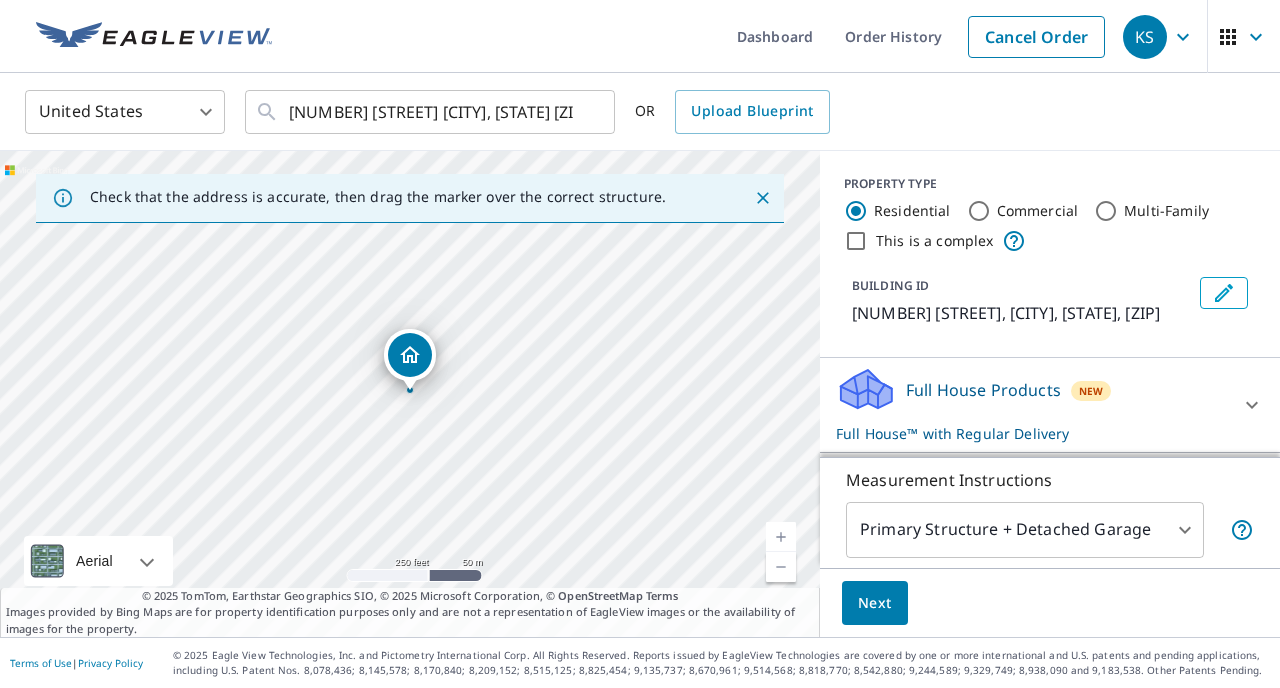 click on "Next" at bounding box center [875, 603] 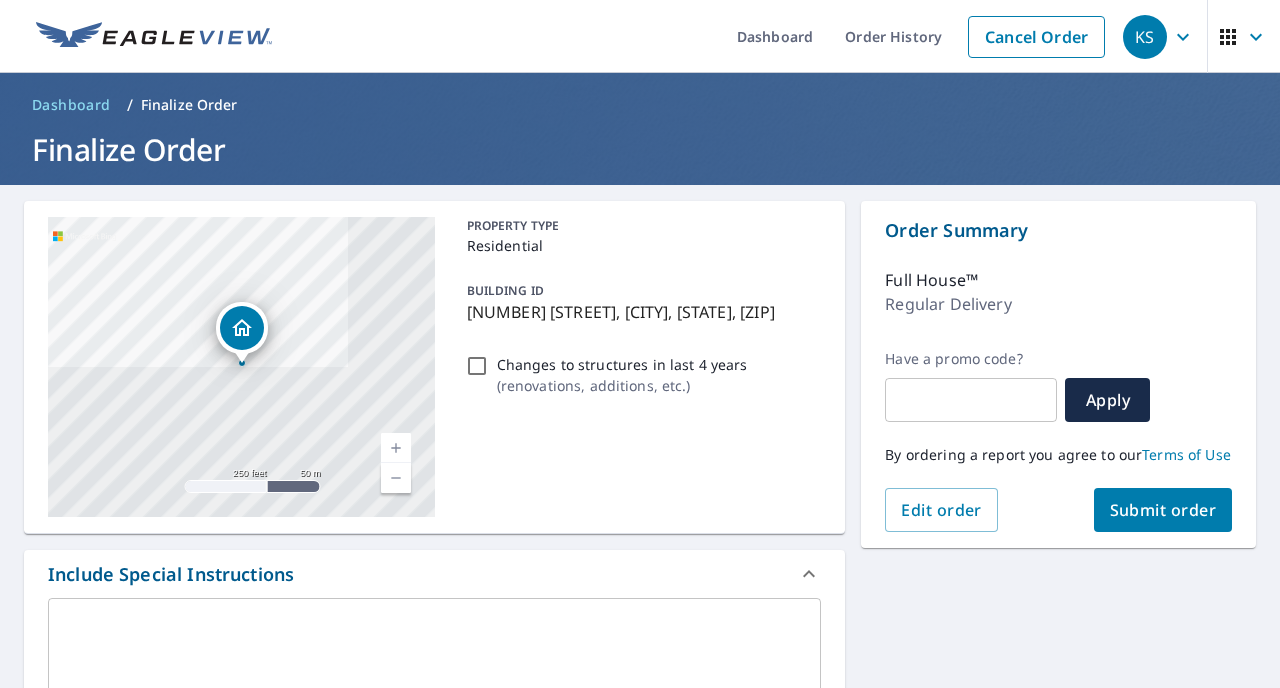 scroll, scrollTop: 0, scrollLeft: 0, axis: both 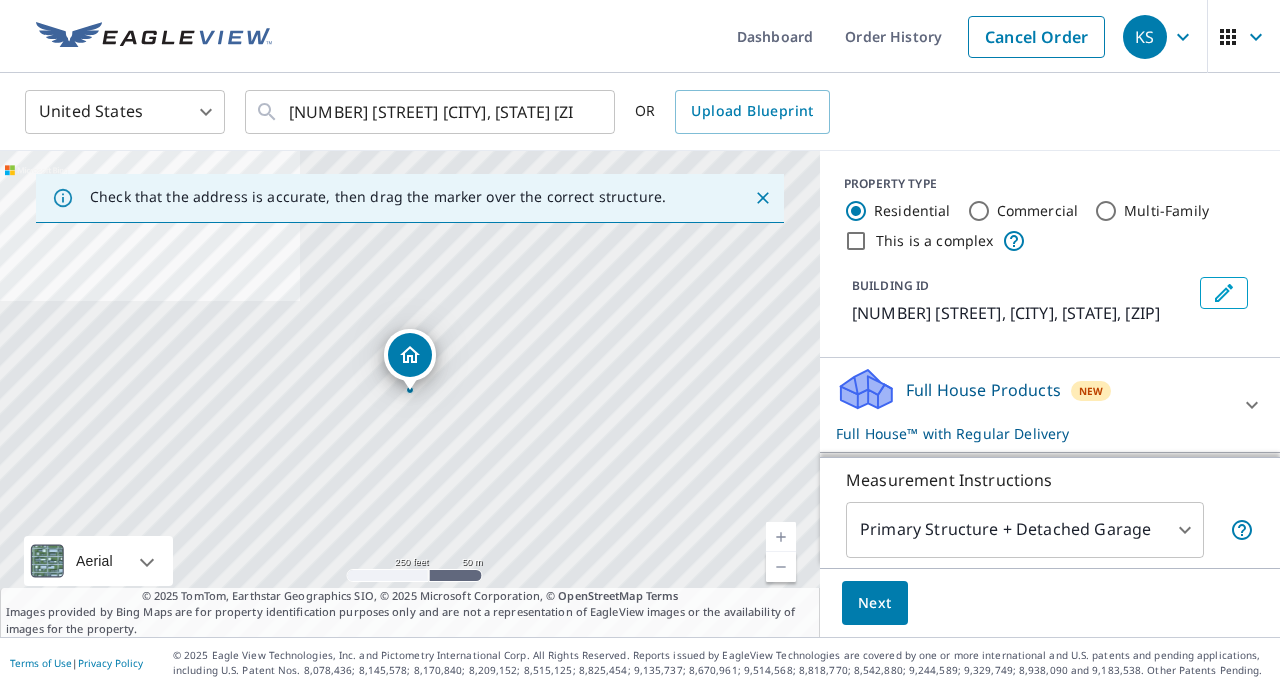 click 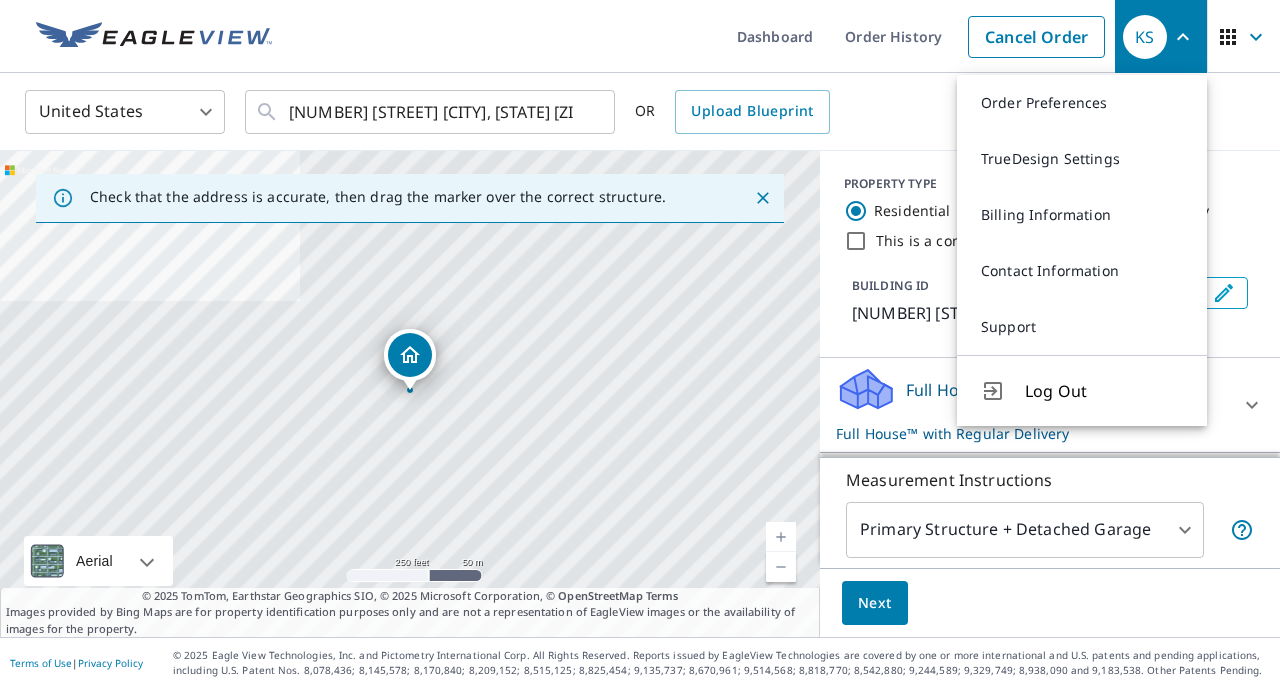 click 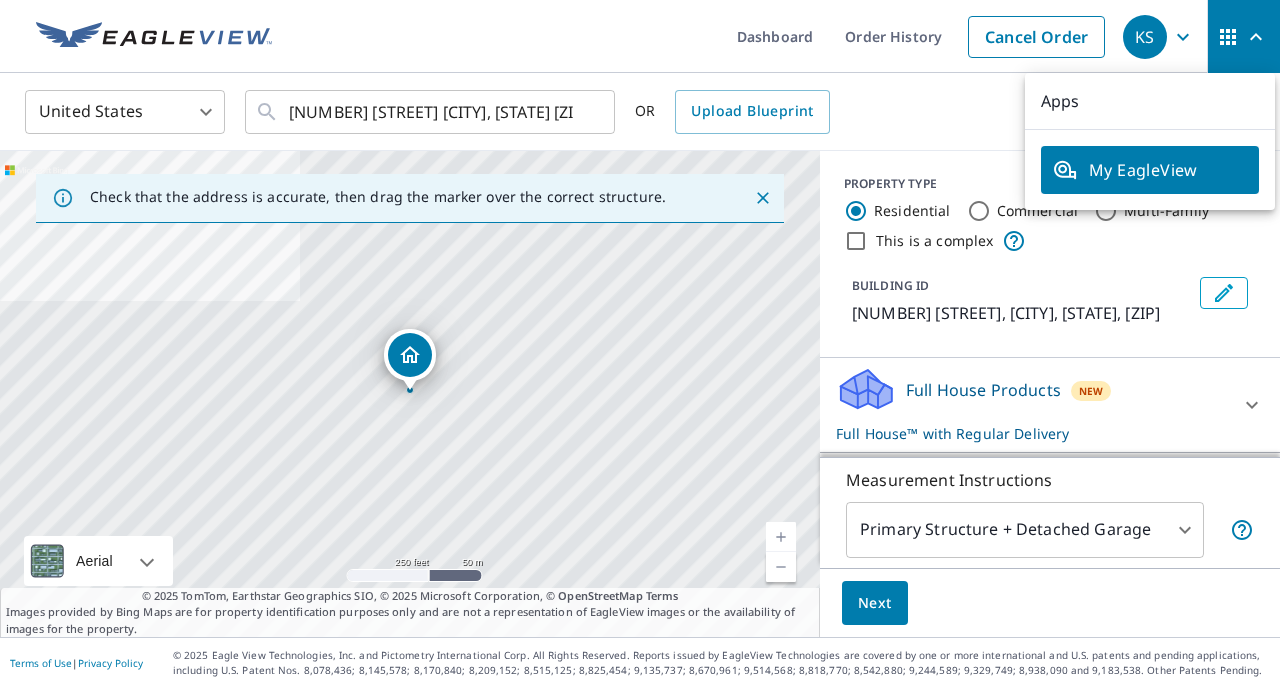 click on "My EagleView" at bounding box center [1150, 170] 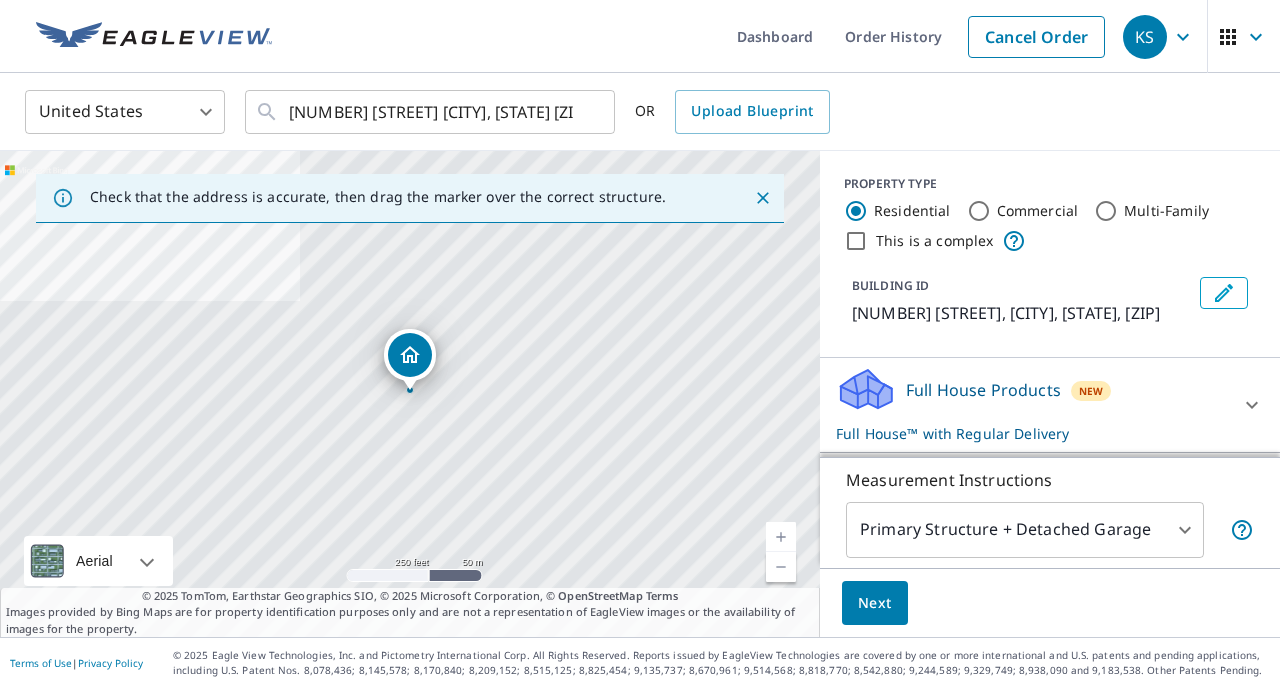 click 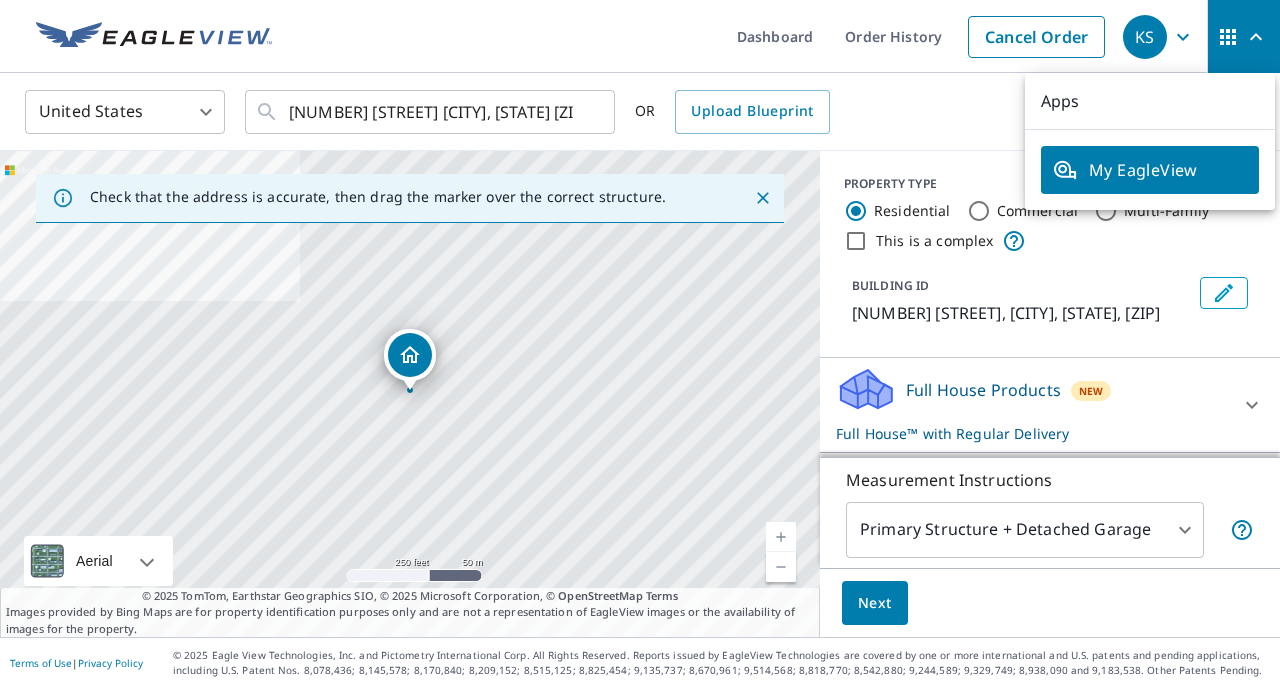 click on "My EagleView" at bounding box center [1150, 170] 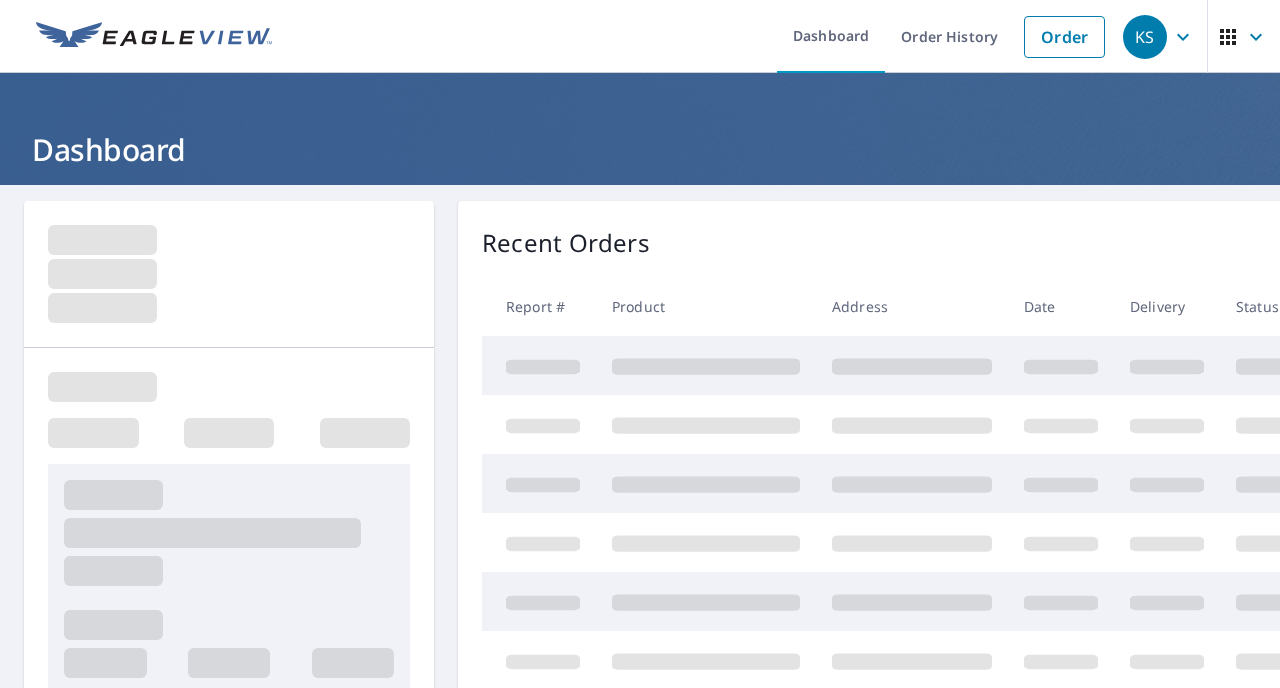 scroll, scrollTop: 0, scrollLeft: 0, axis: both 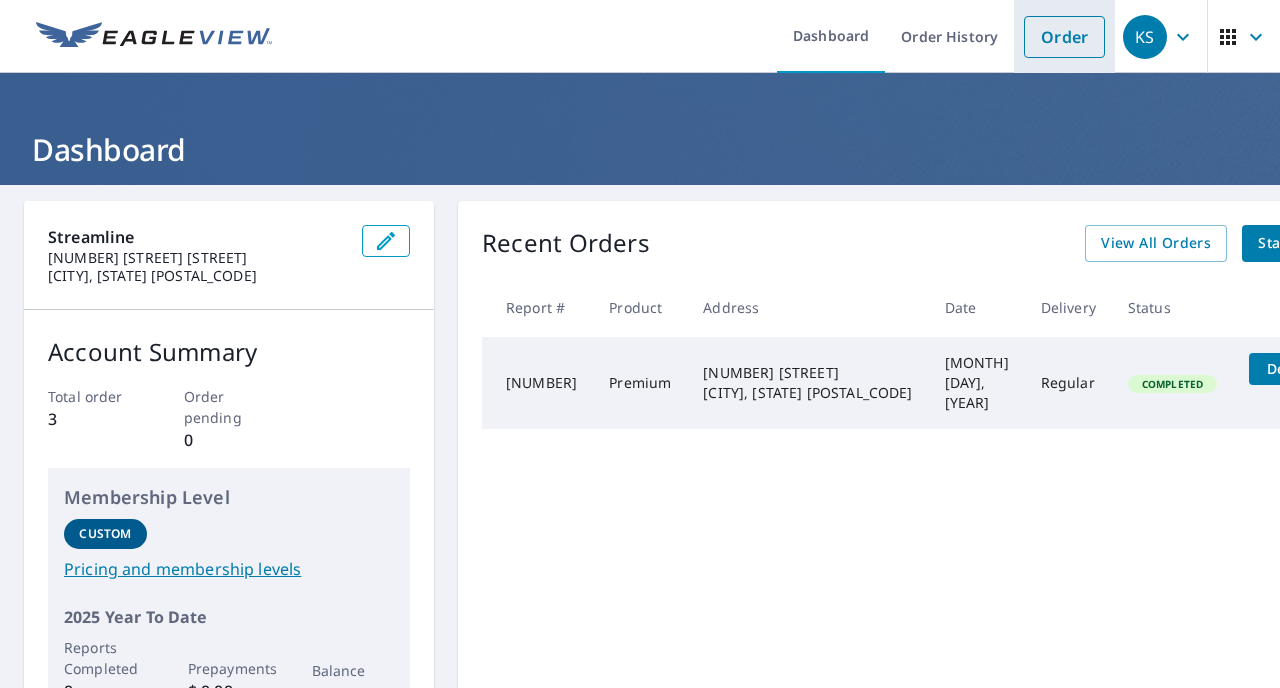 click on "Order" at bounding box center (1064, 37) 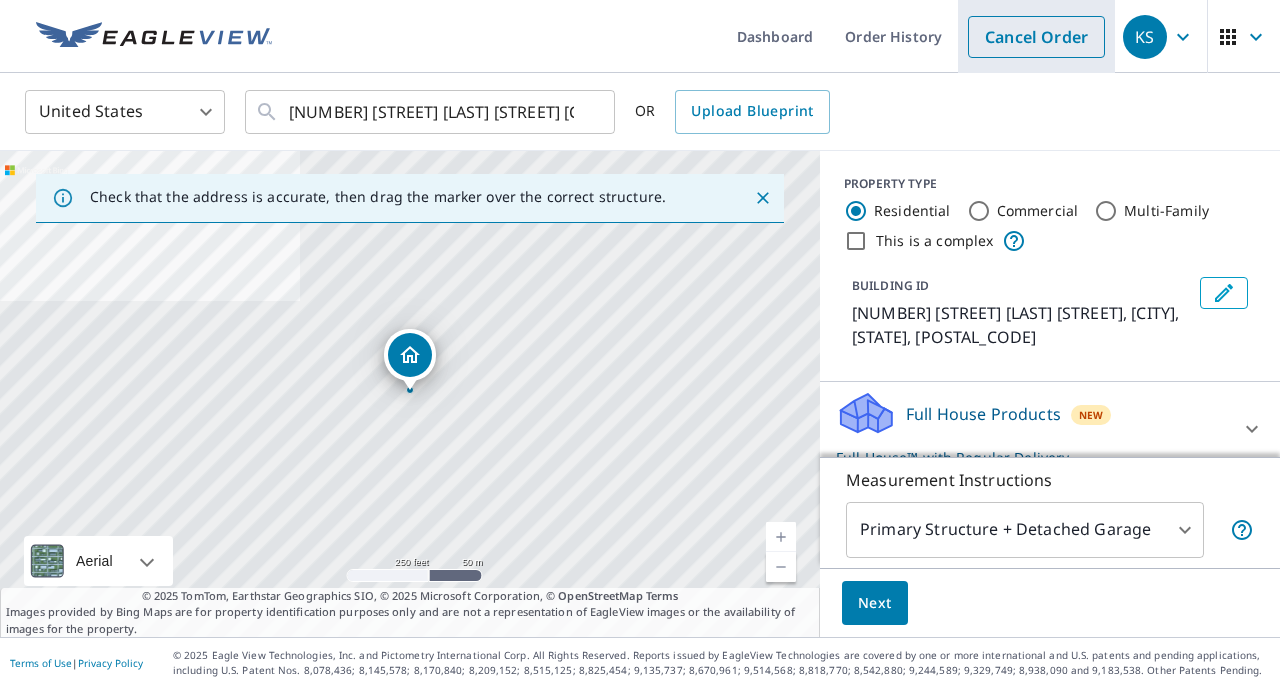 scroll, scrollTop: 0, scrollLeft: 0, axis: both 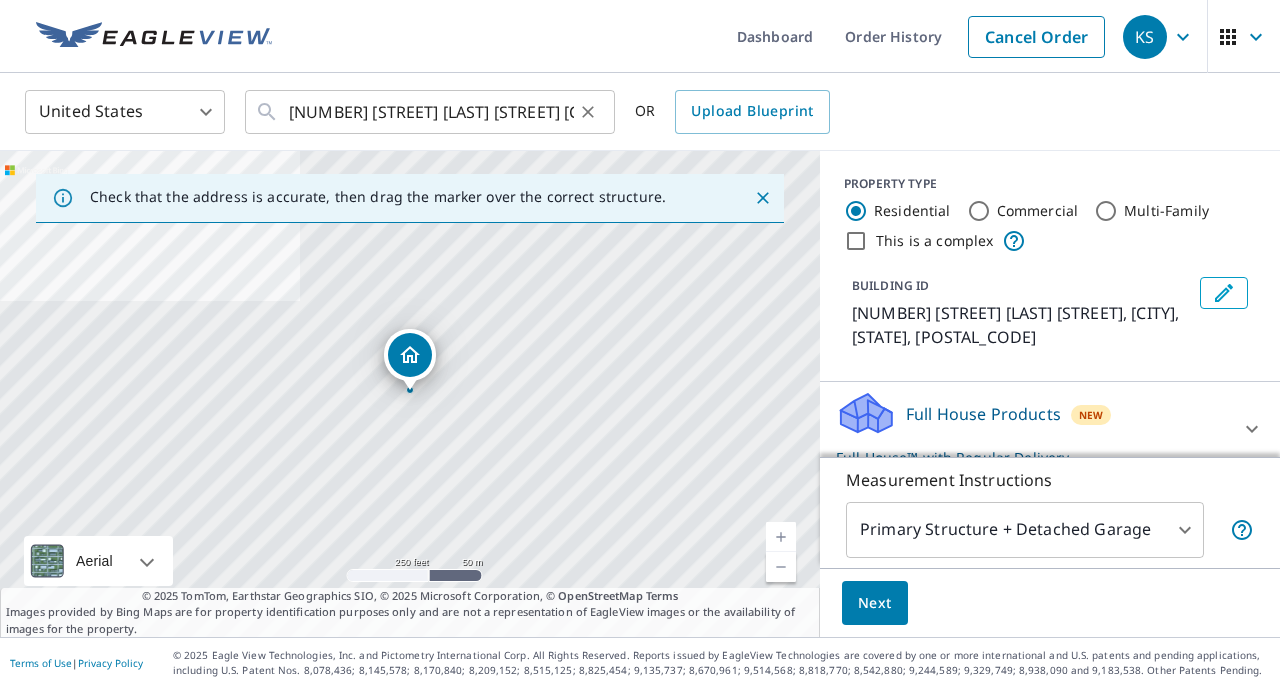 drag, startPoint x: 283, startPoint y: 102, endPoint x: 561, endPoint y: 119, distance: 278.5193 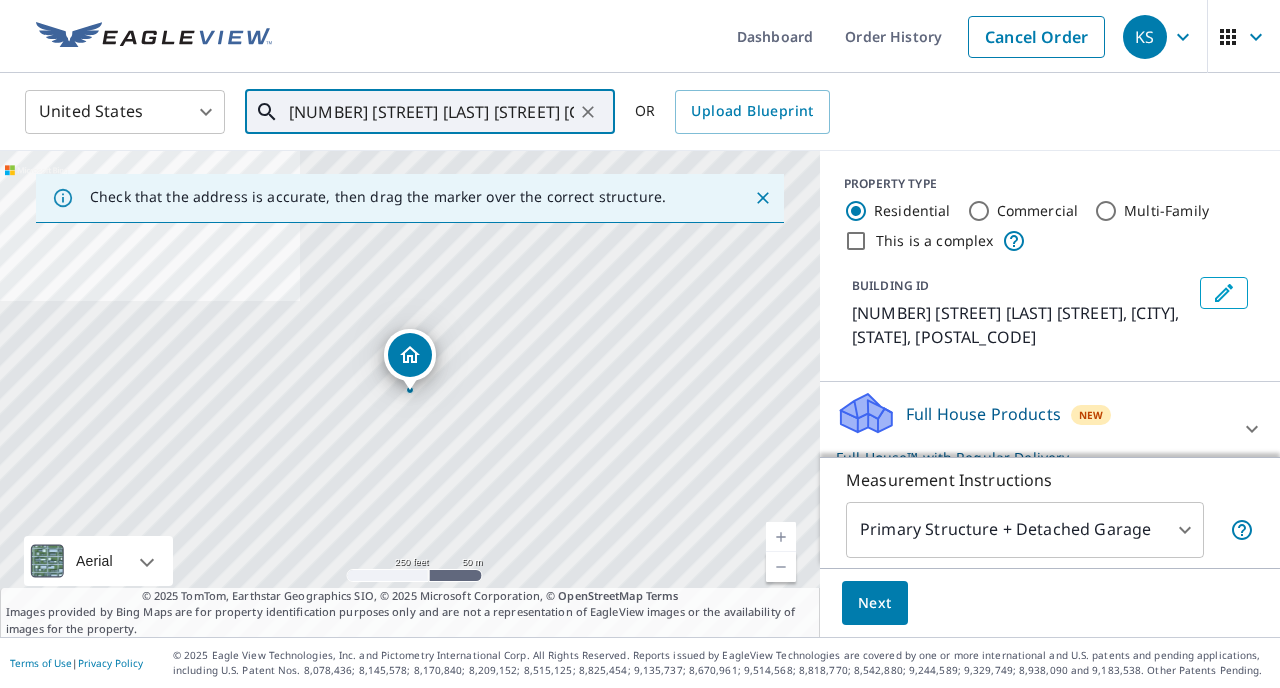 click 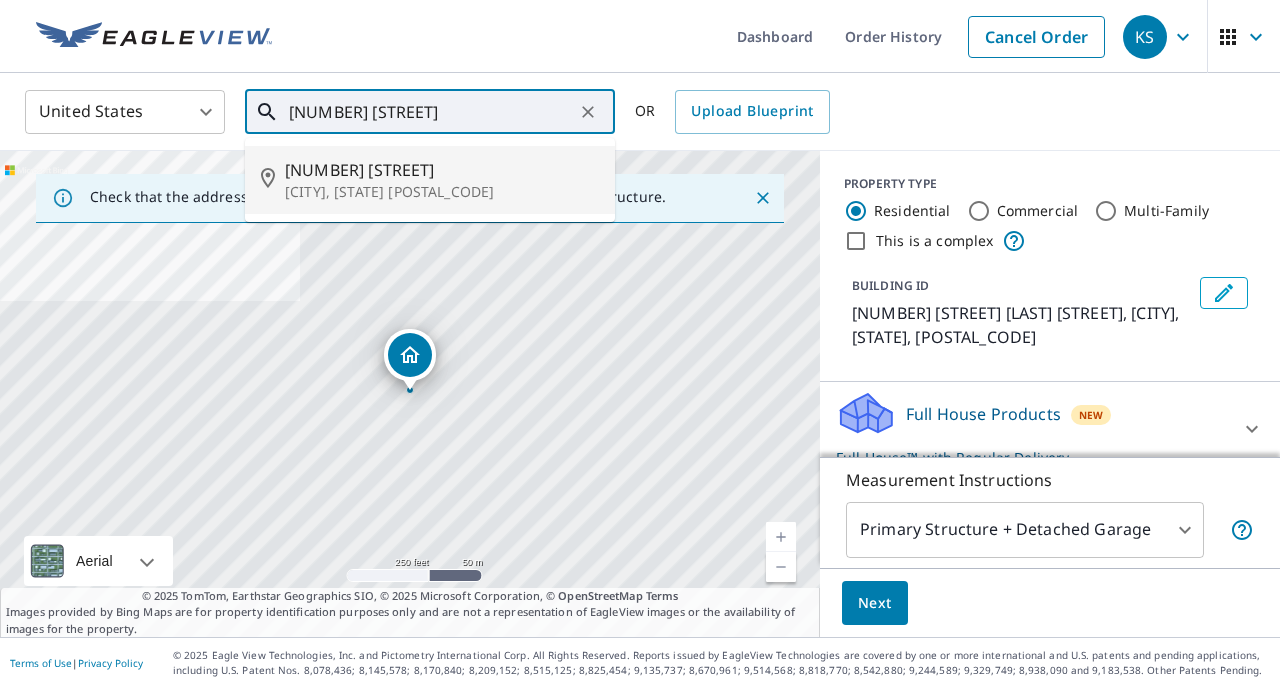 click on "[CITY], [STATE] [POSTAL_CODE]" at bounding box center [442, 192] 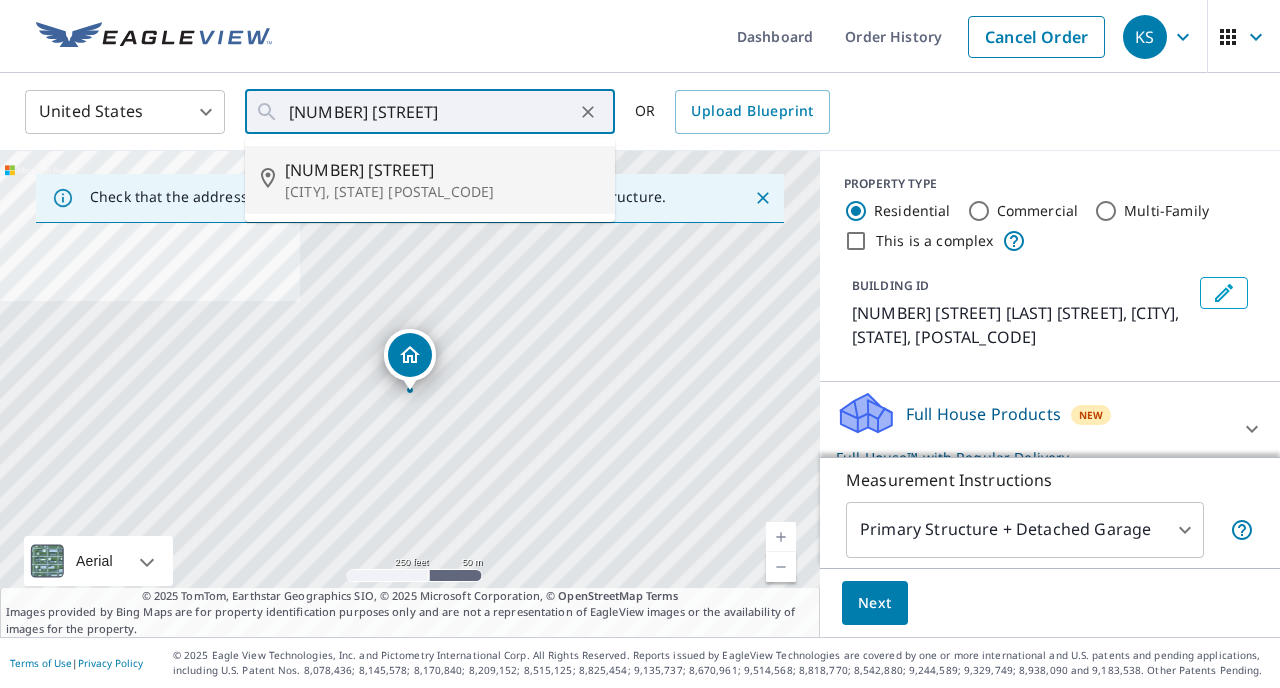 type on "204 Hurlston Williamsburg, VA 23188" 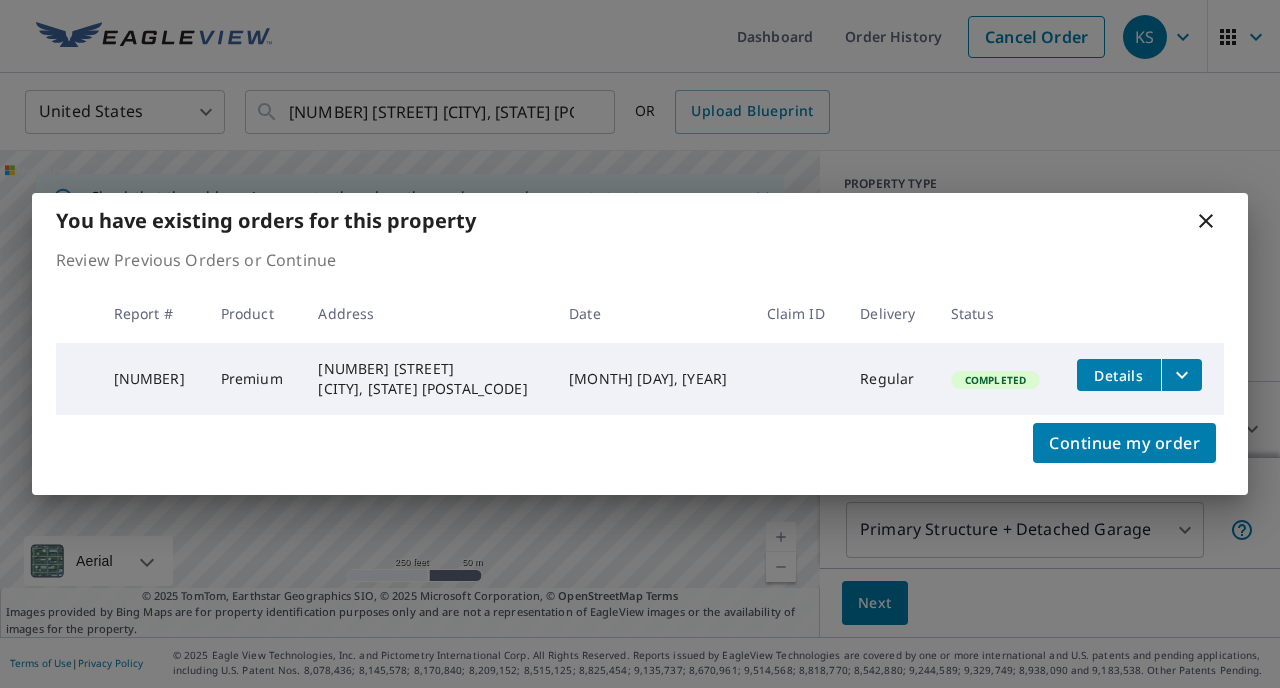 click on "Details" at bounding box center [1119, 375] 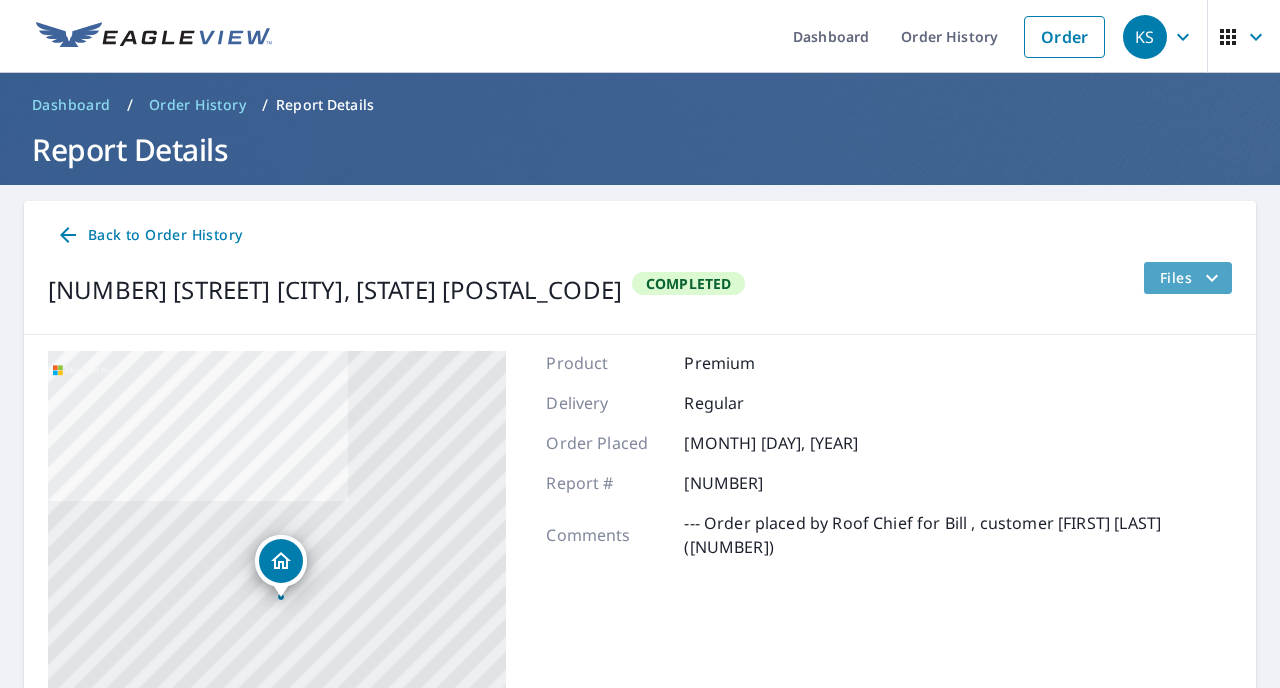 click 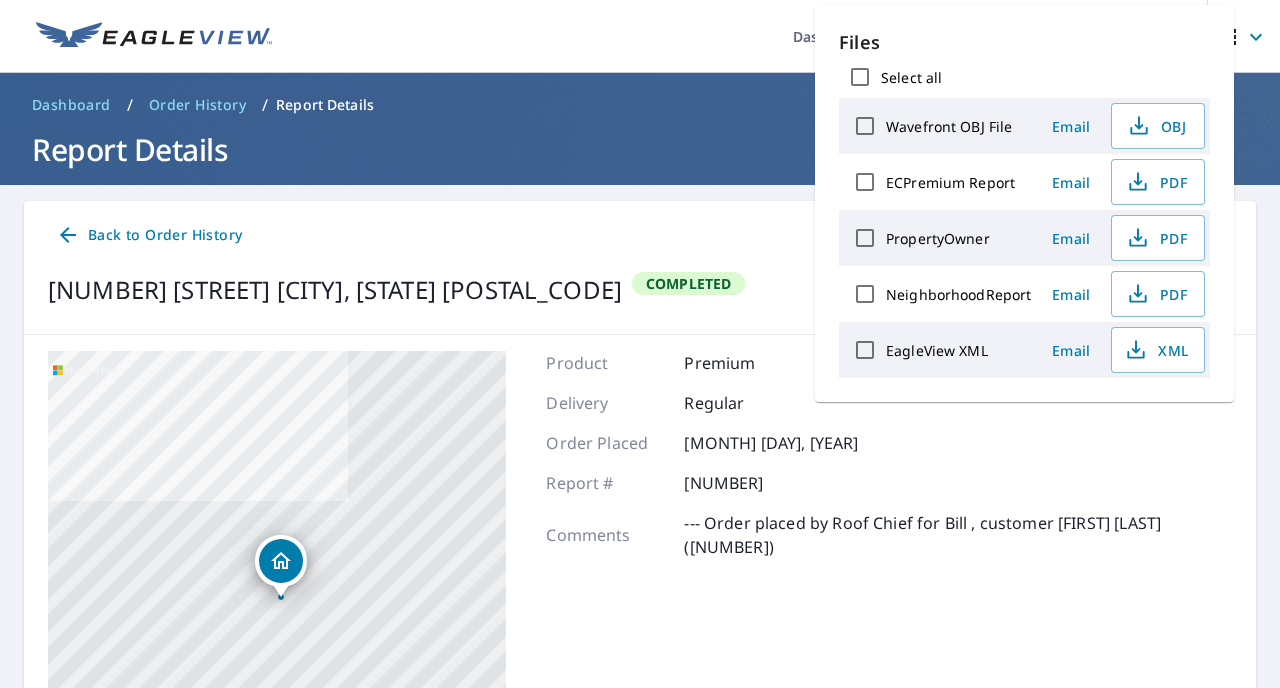 scroll, scrollTop: 0, scrollLeft: 0, axis: both 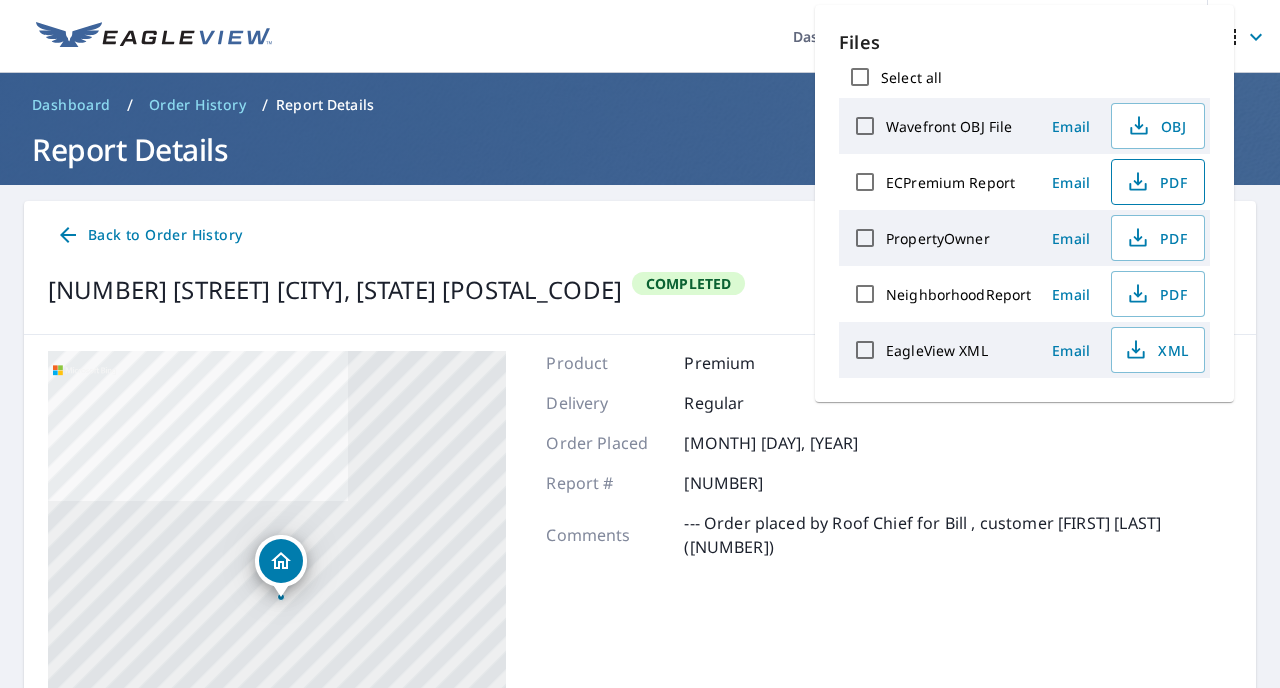 click on "PDF" at bounding box center (1156, 182) 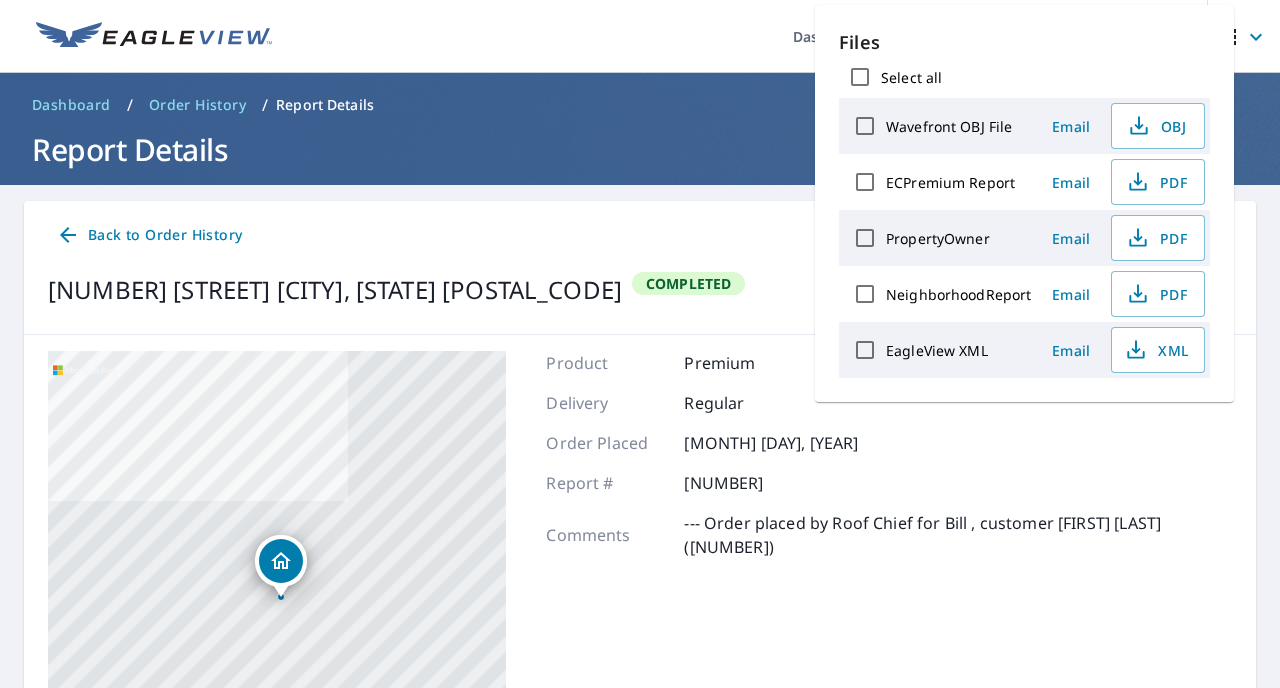 click on "Dashboard / Order History / Report Details" at bounding box center [640, 105] 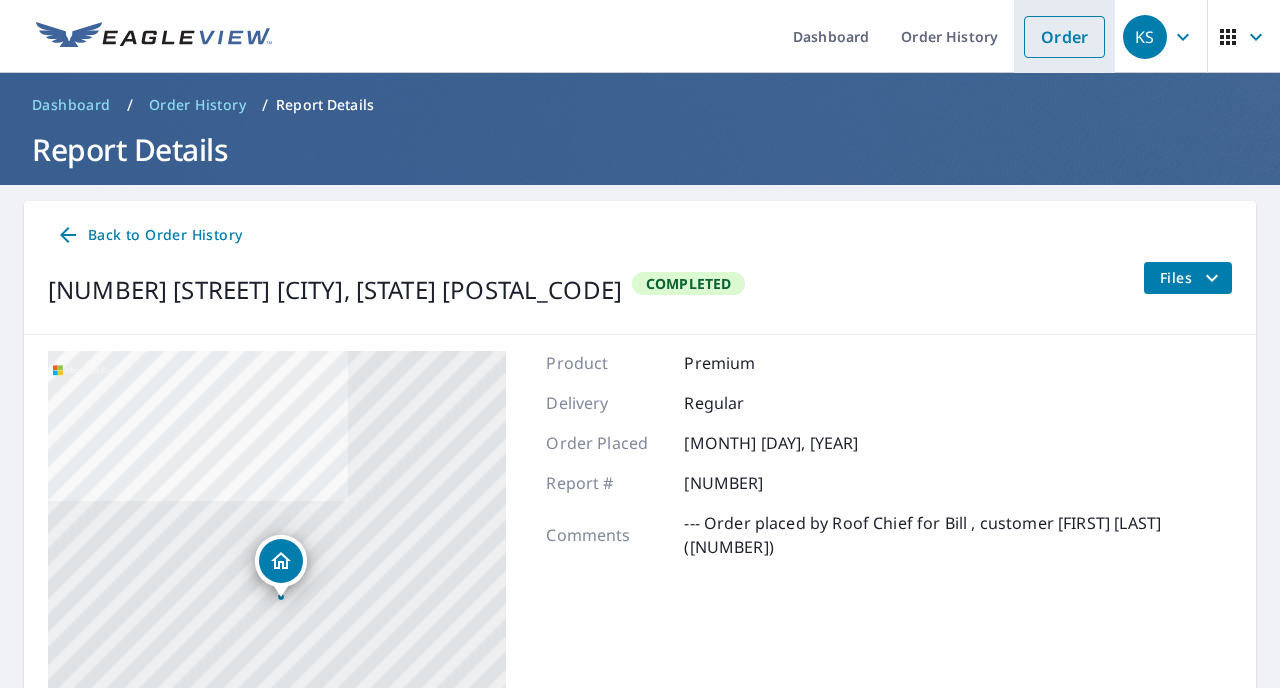 click on "Order" at bounding box center [1064, 37] 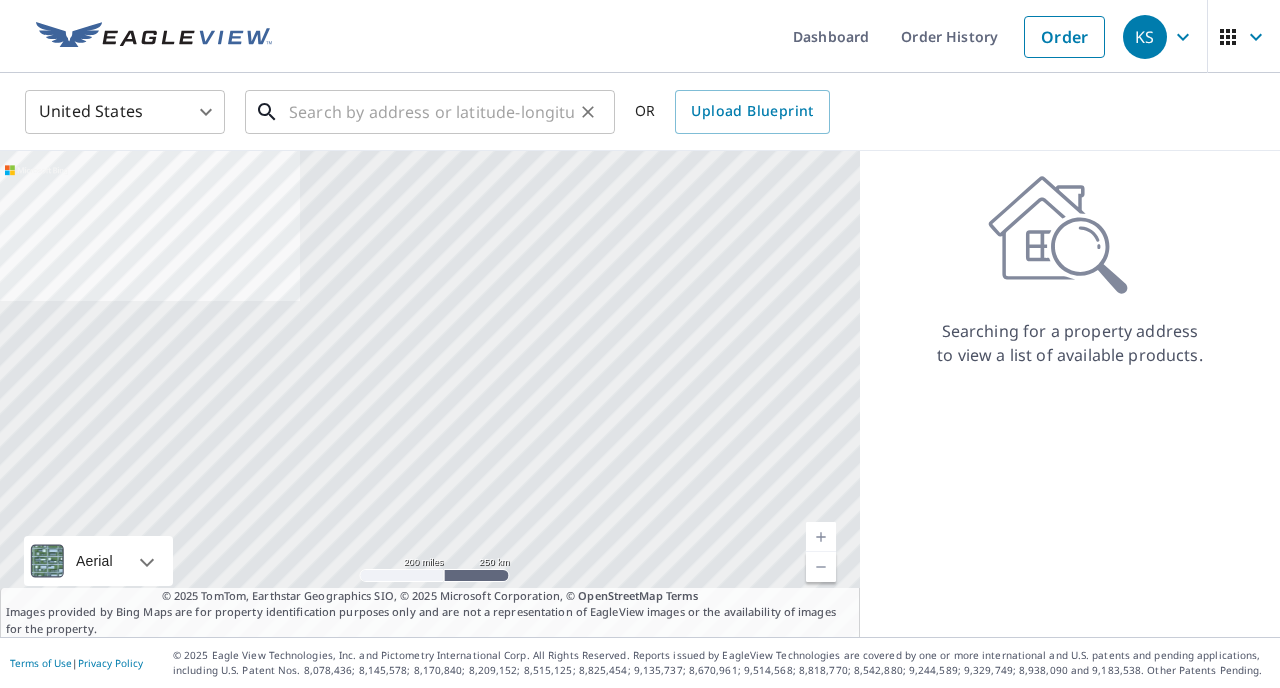 click at bounding box center [431, 112] 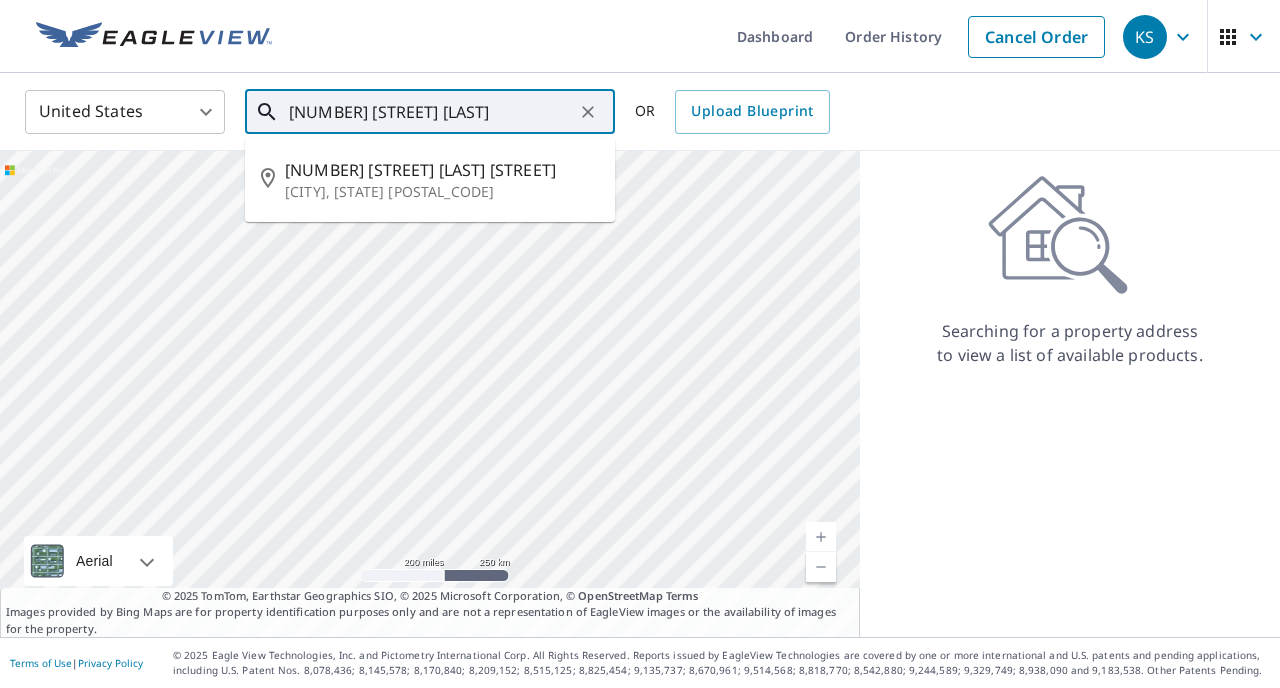 type on "116 Henry Tyler Drive" 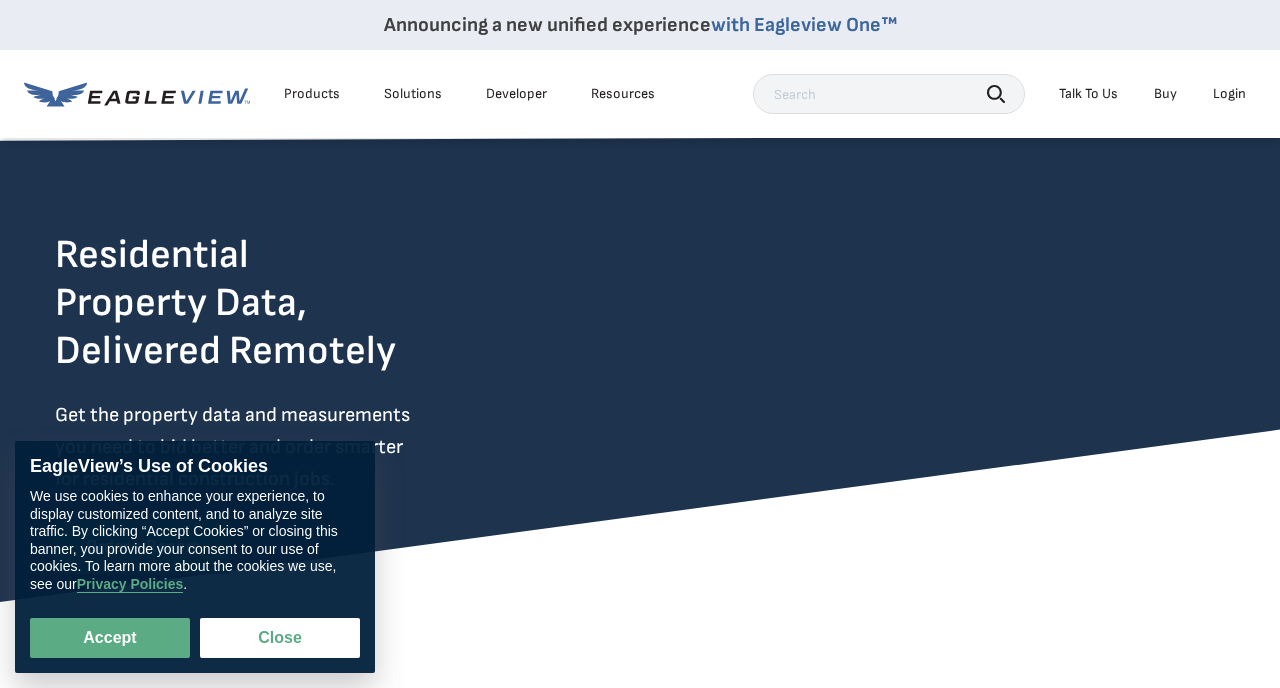 scroll, scrollTop: 0, scrollLeft: 0, axis: both 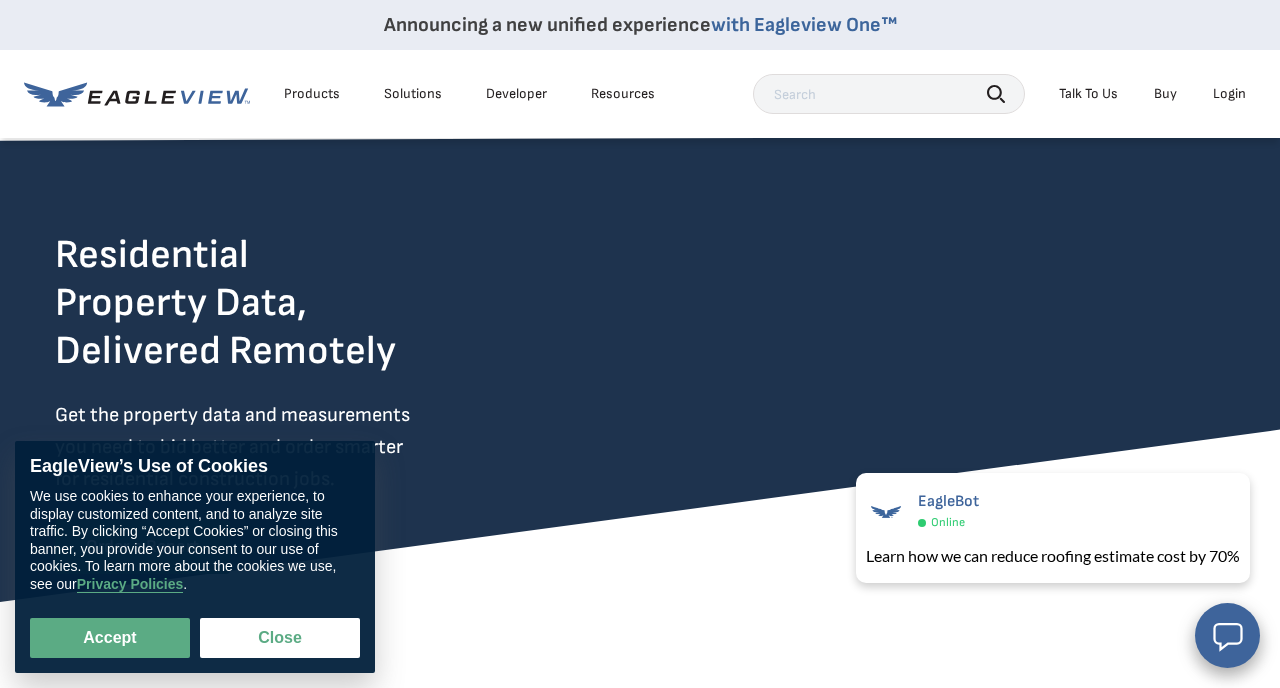 click on "Login" at bounding box center [1229, 94] 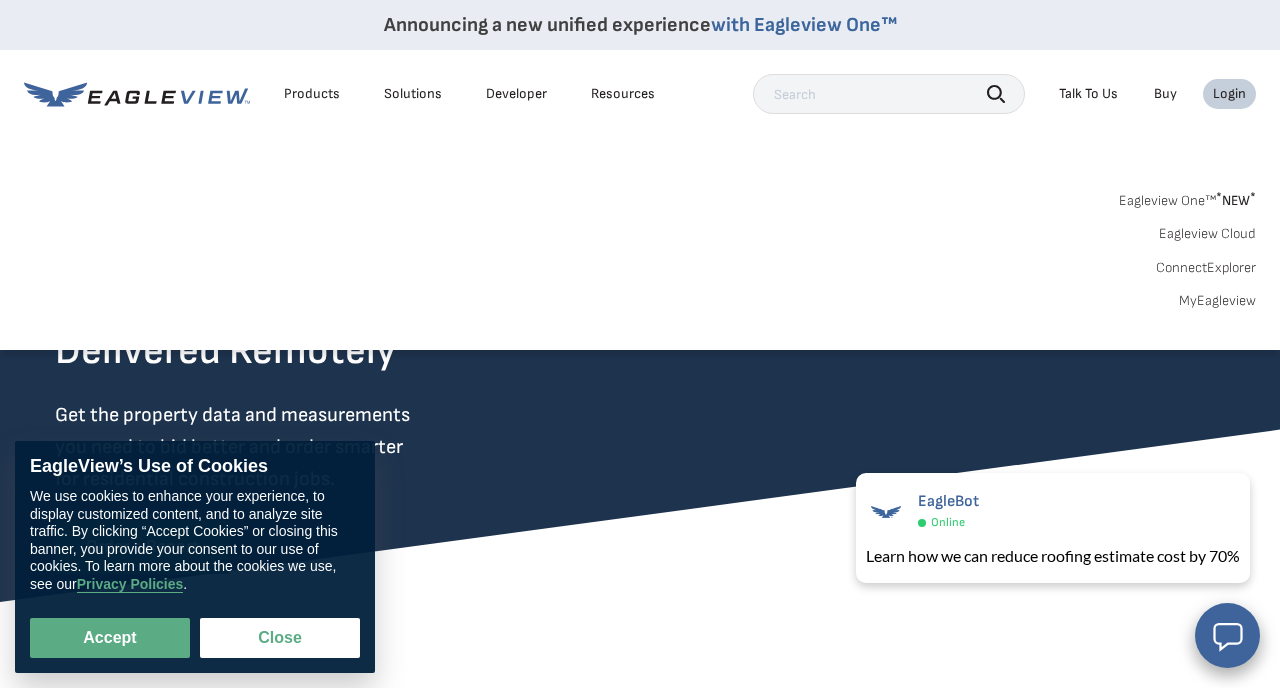 click on "MyEagleview" at bounding box center (1217, 301) 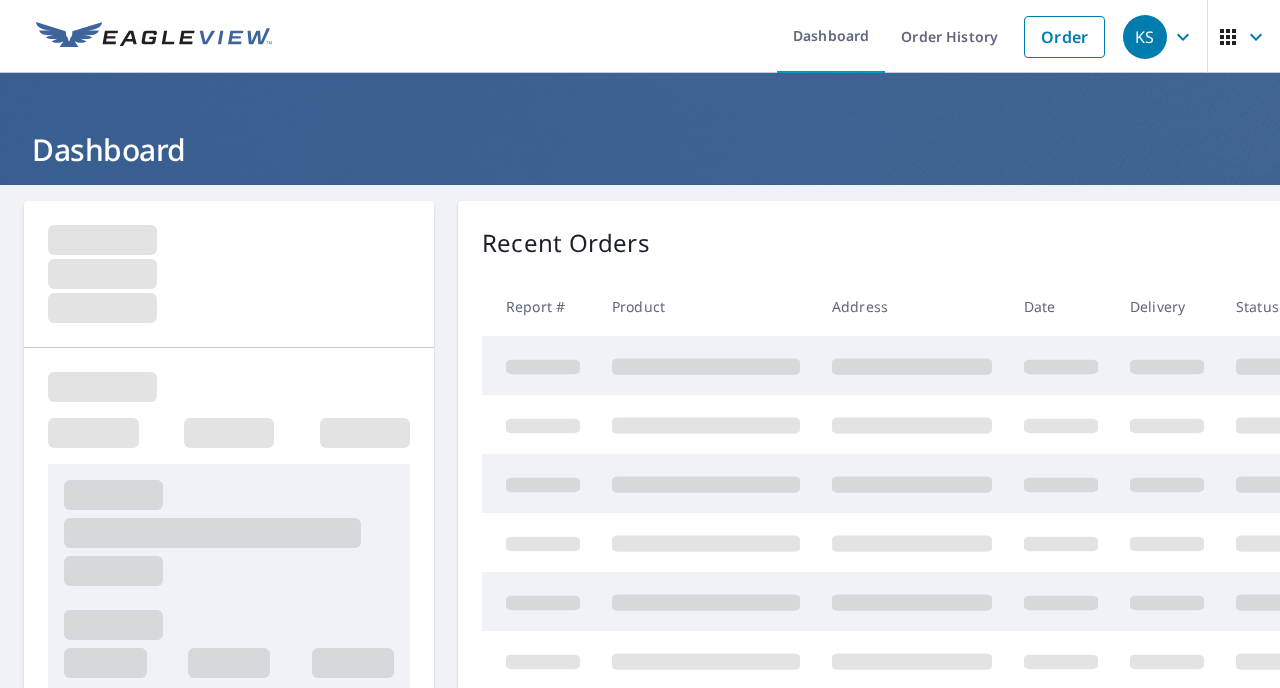 scroll, scrollTop: 0, scrollLeft: 0, axis: both 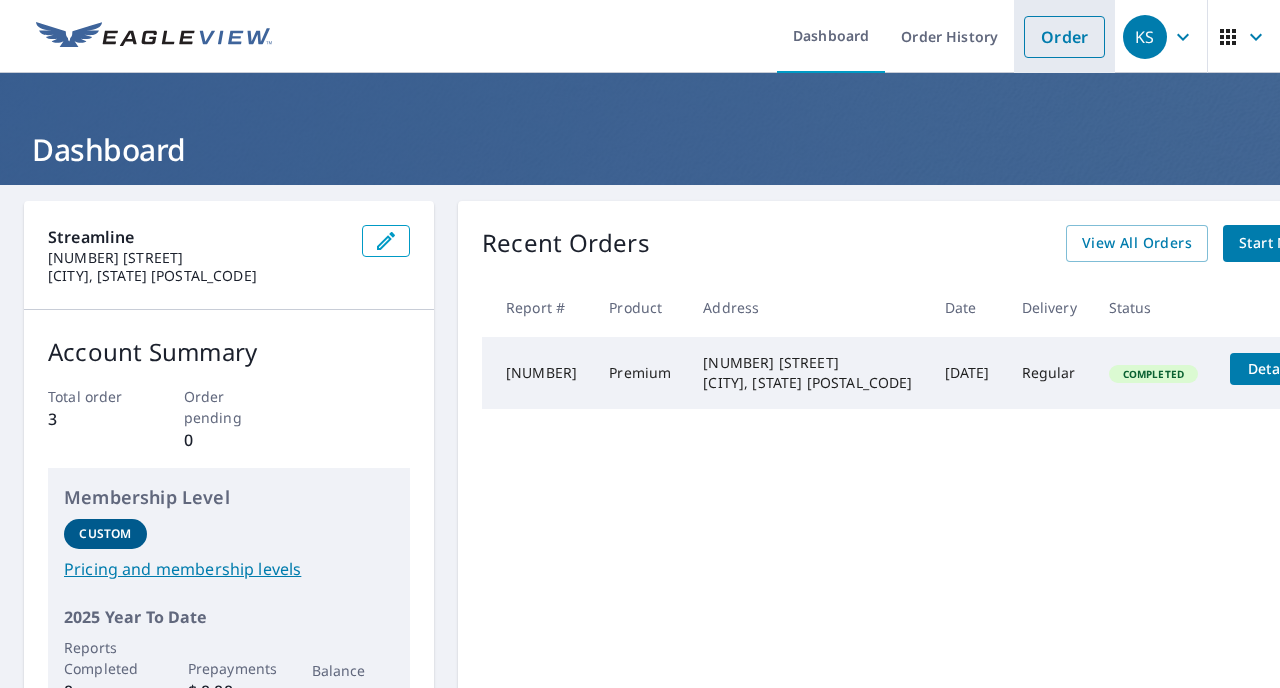 click on "Order" at bounding box center (1064, 37) 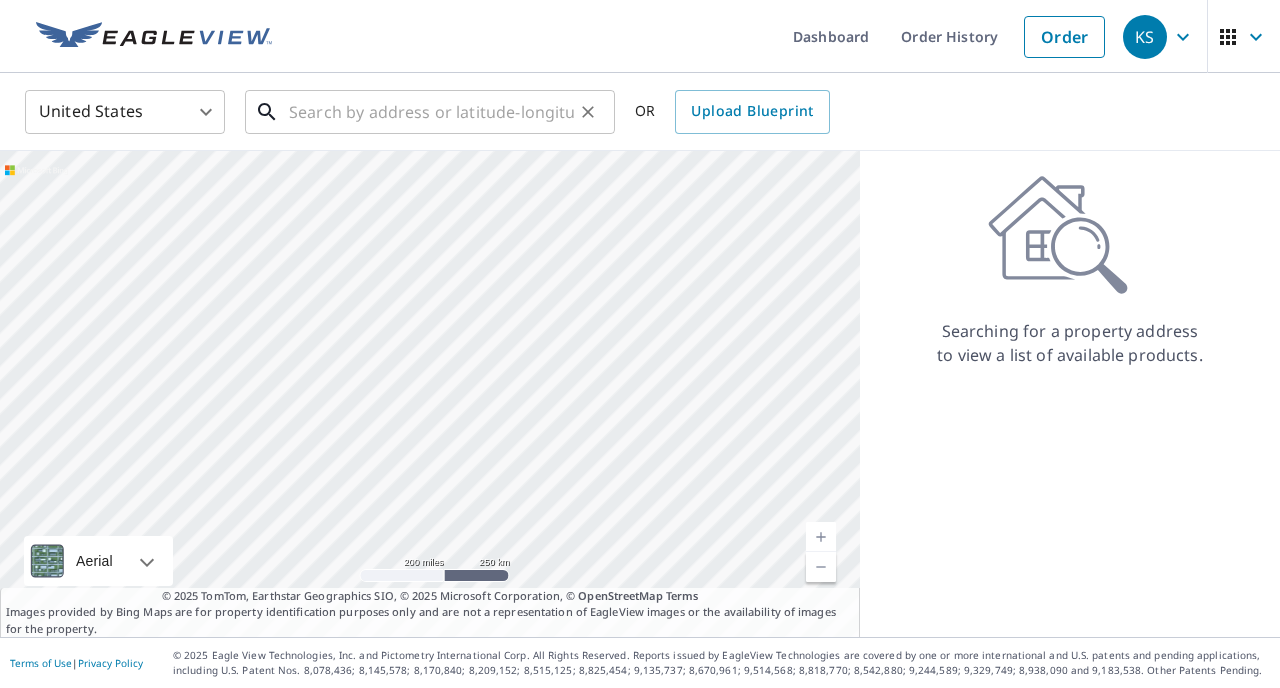 click at bounding box center [431, 112] 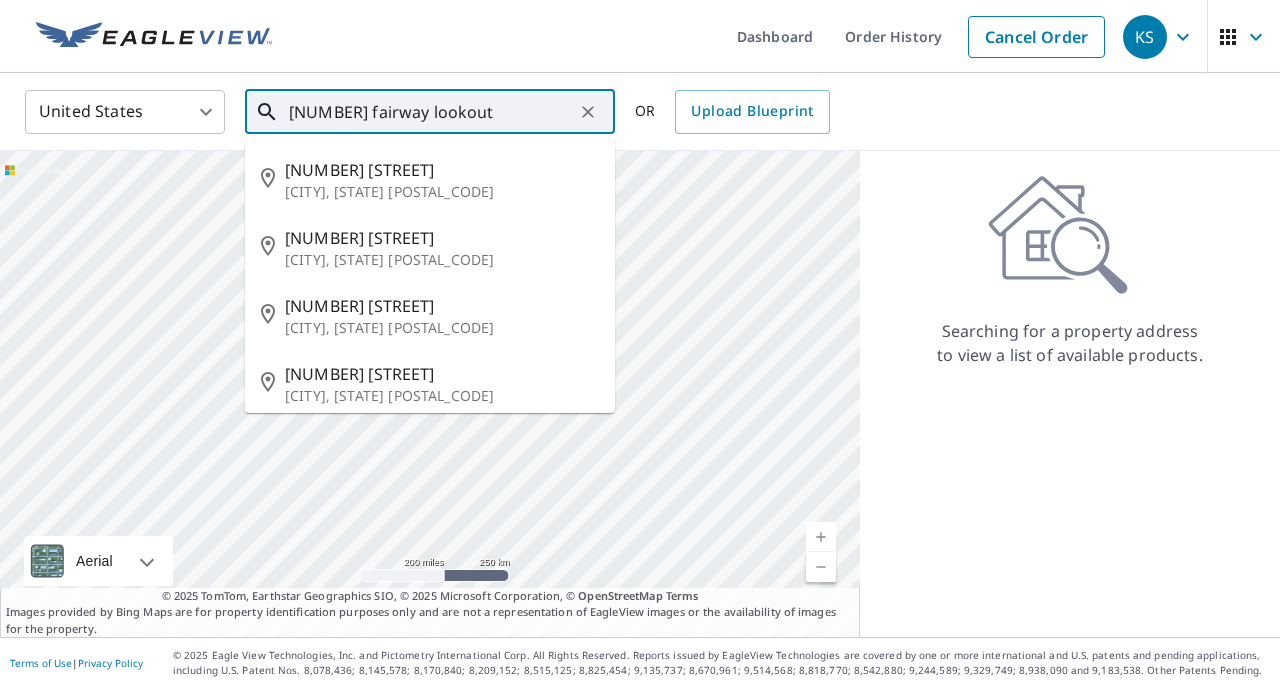 type on "[NUMBER] fairway lookout" 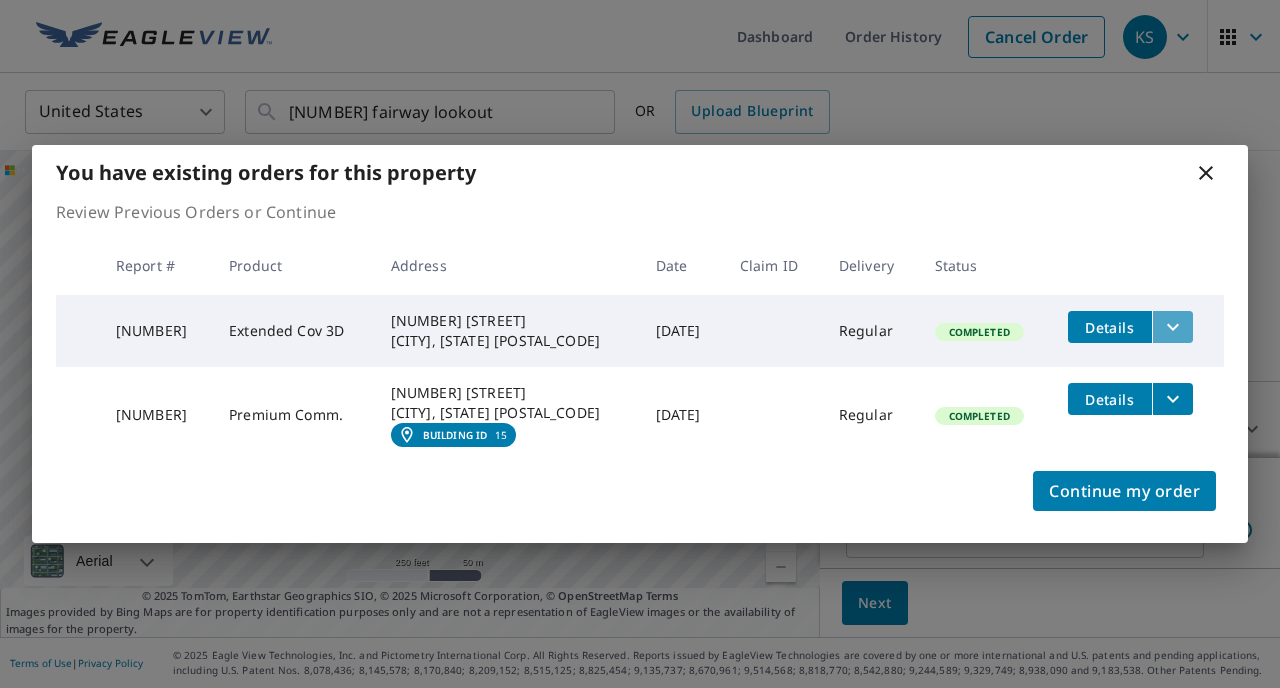 click 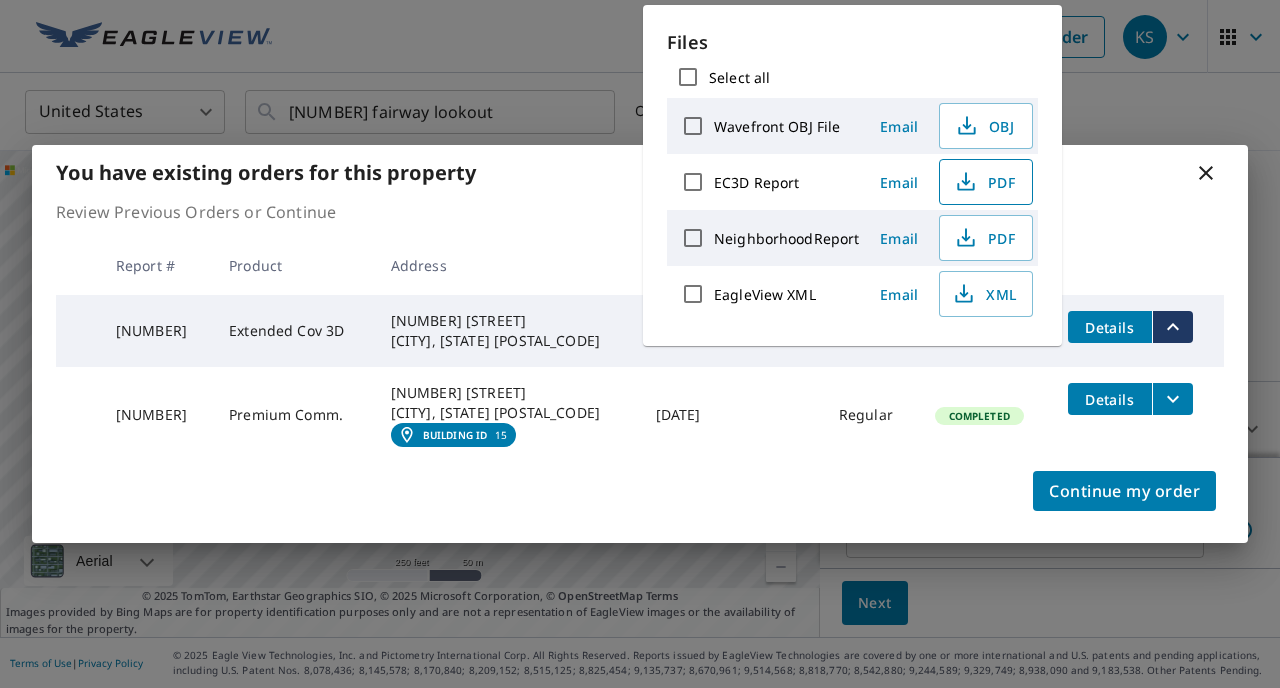 click on "PDF" at bounding box center [984, 182] 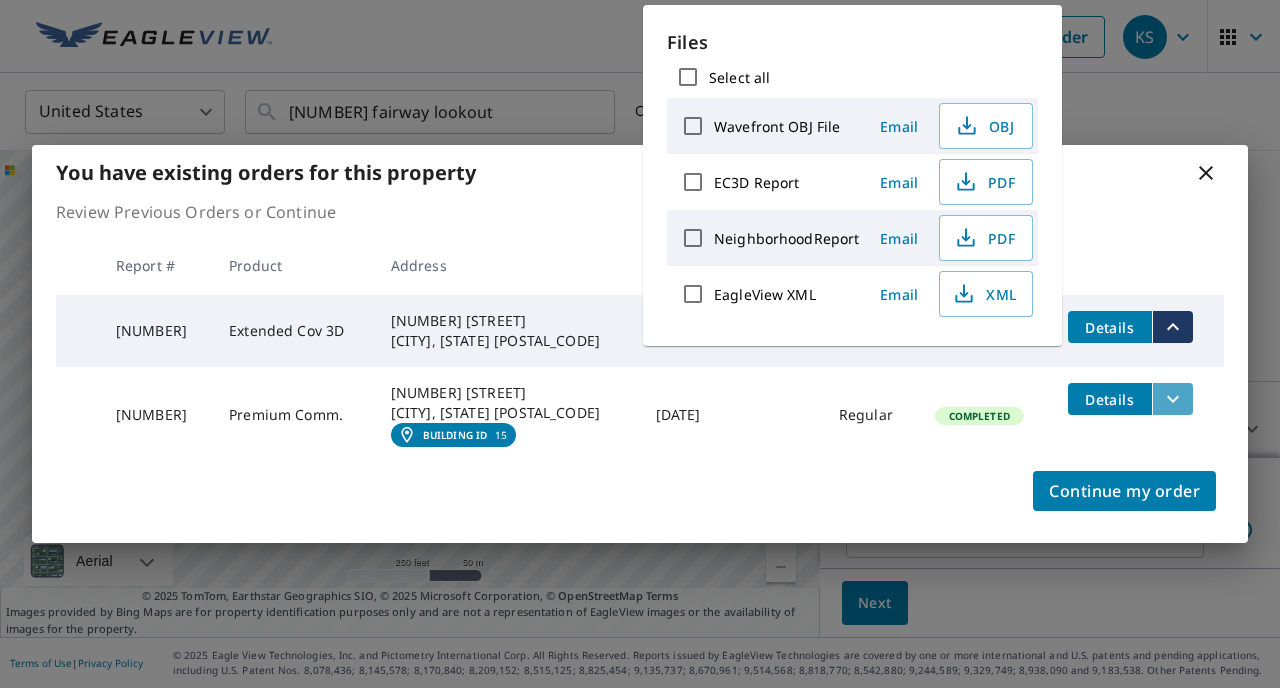 click 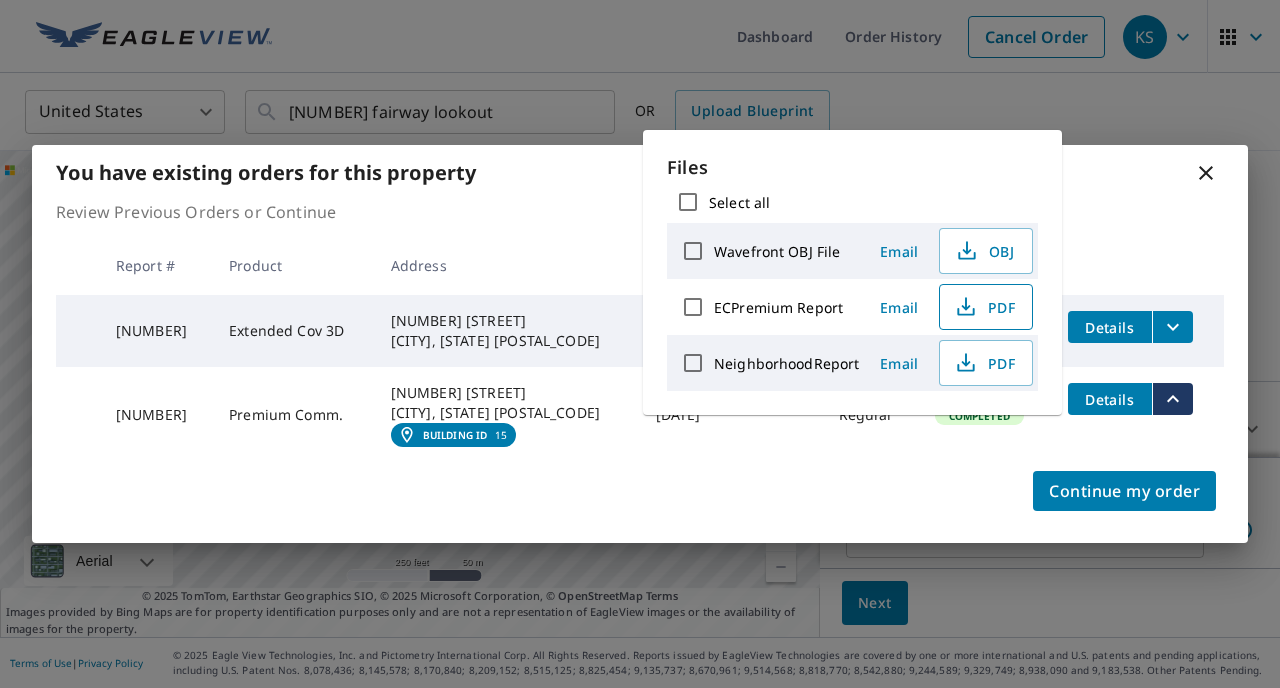 click on "PDF" at bounding box center (984, 307) 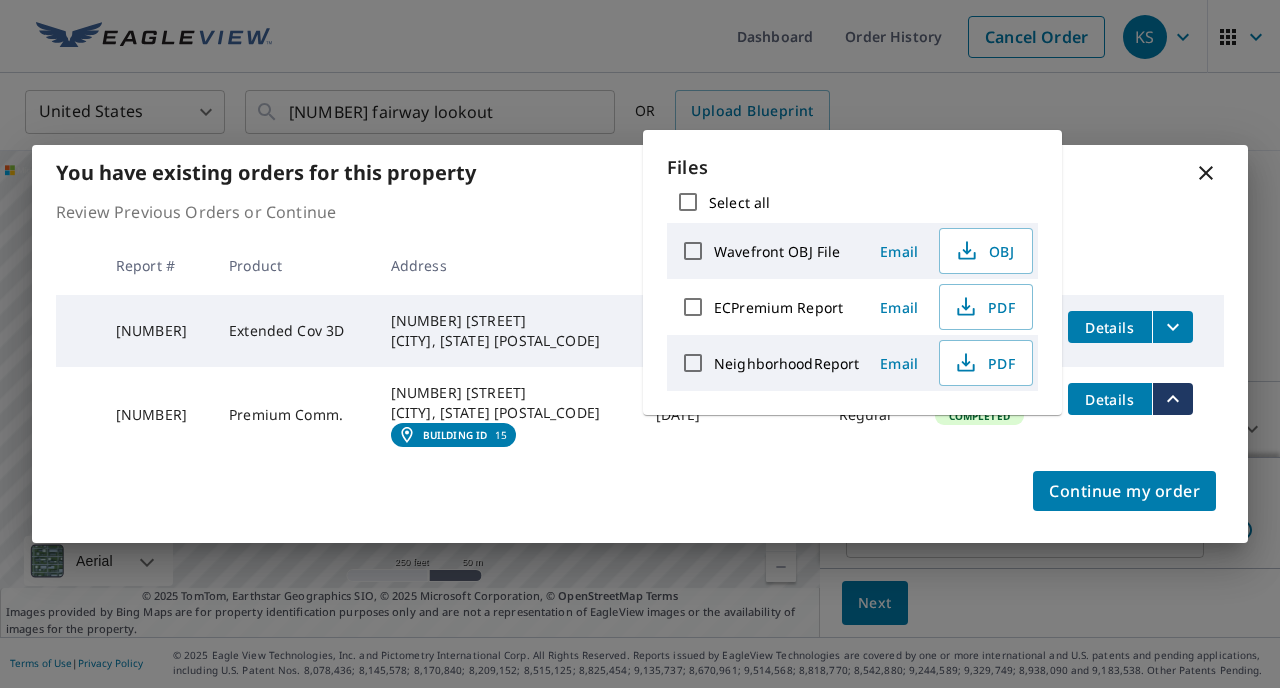 click on "Continue my order" at bounding box center (640, 503) 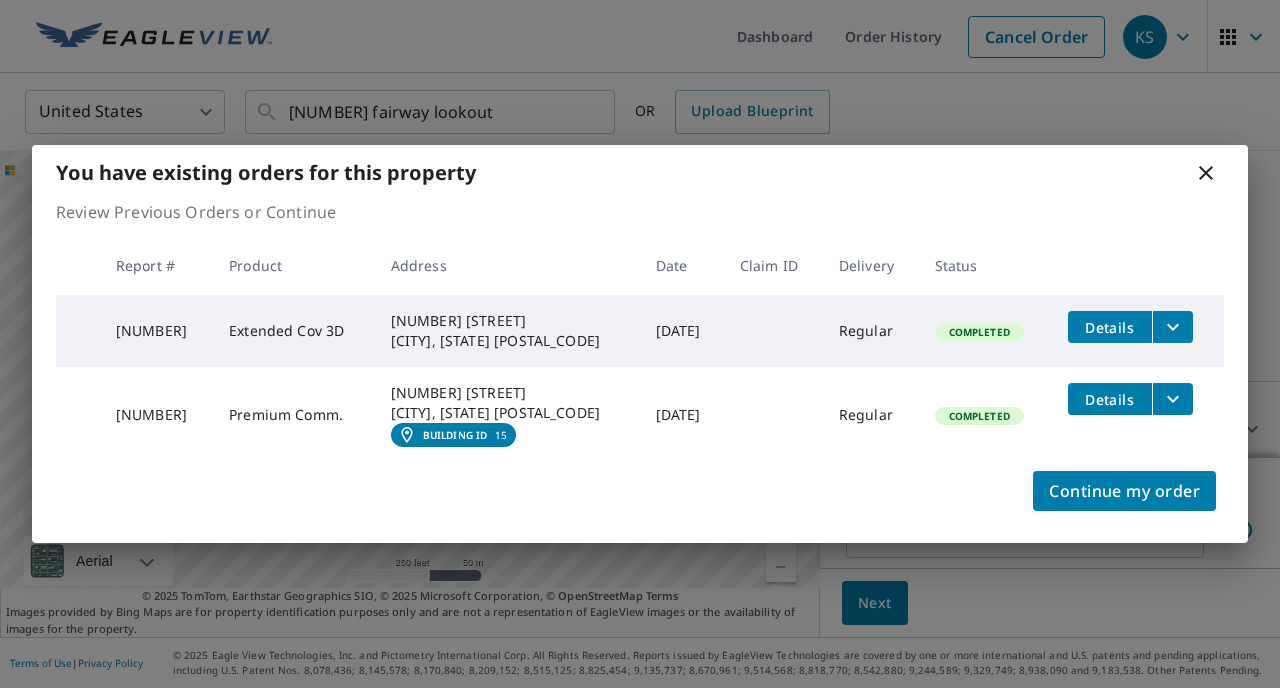 click on "You have existing orders for this property Review Previous Orders or Continue Report # Product Address Date Claim ID Delivery Status 65559292 Extended Cov 3D [NUMBER] [STREET]
[CITY], [STATE] [POSTAL_CODE] [DATE] Regular Completed Details [NUMBER] Premium Comm. [NUMBER] [STREET]
[CITY], [STATE] Building ID [DATE] Regular Completed Details Continue my order" at bounding box center [640, 344] 